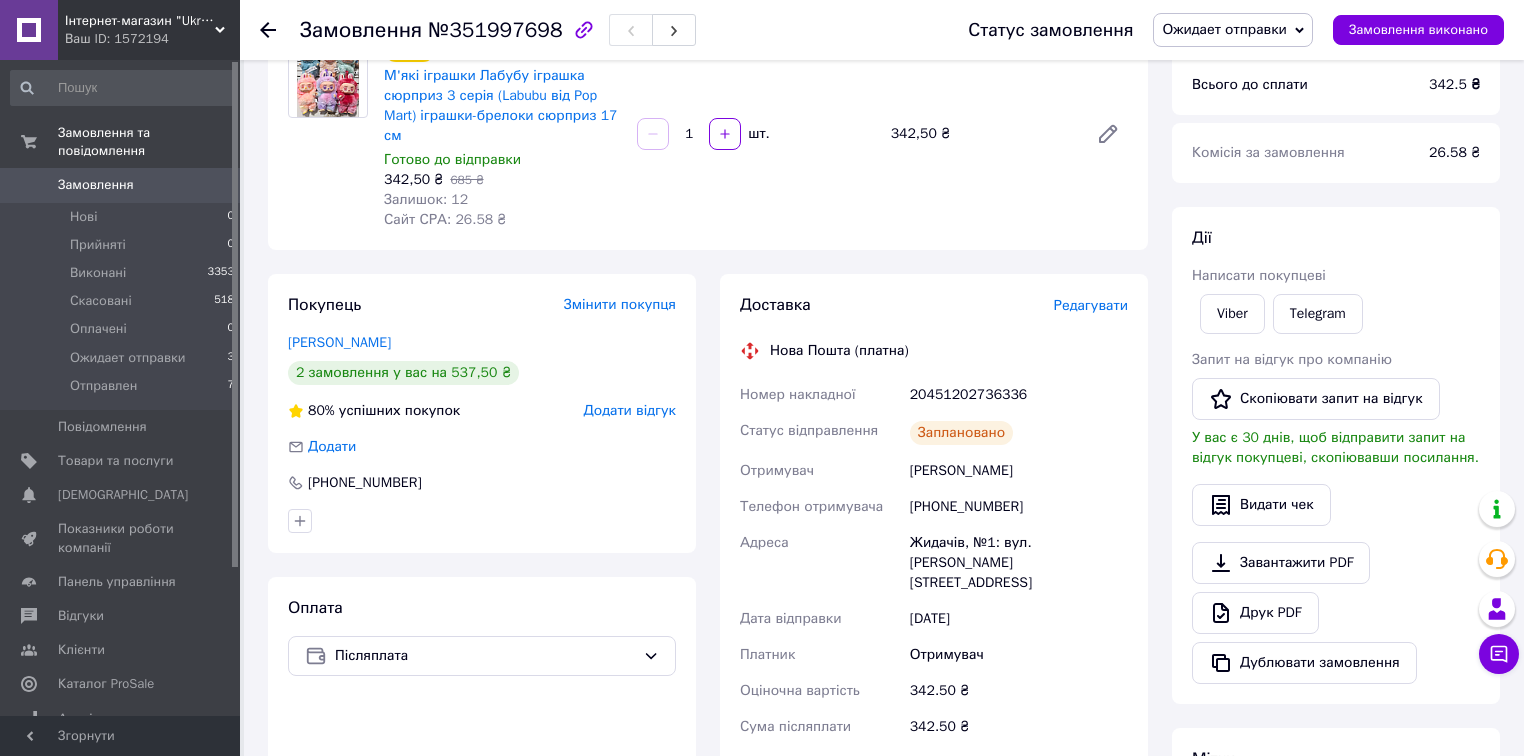 scroll, scrollTop: 320, scrollLeft: 0, axis: vertical 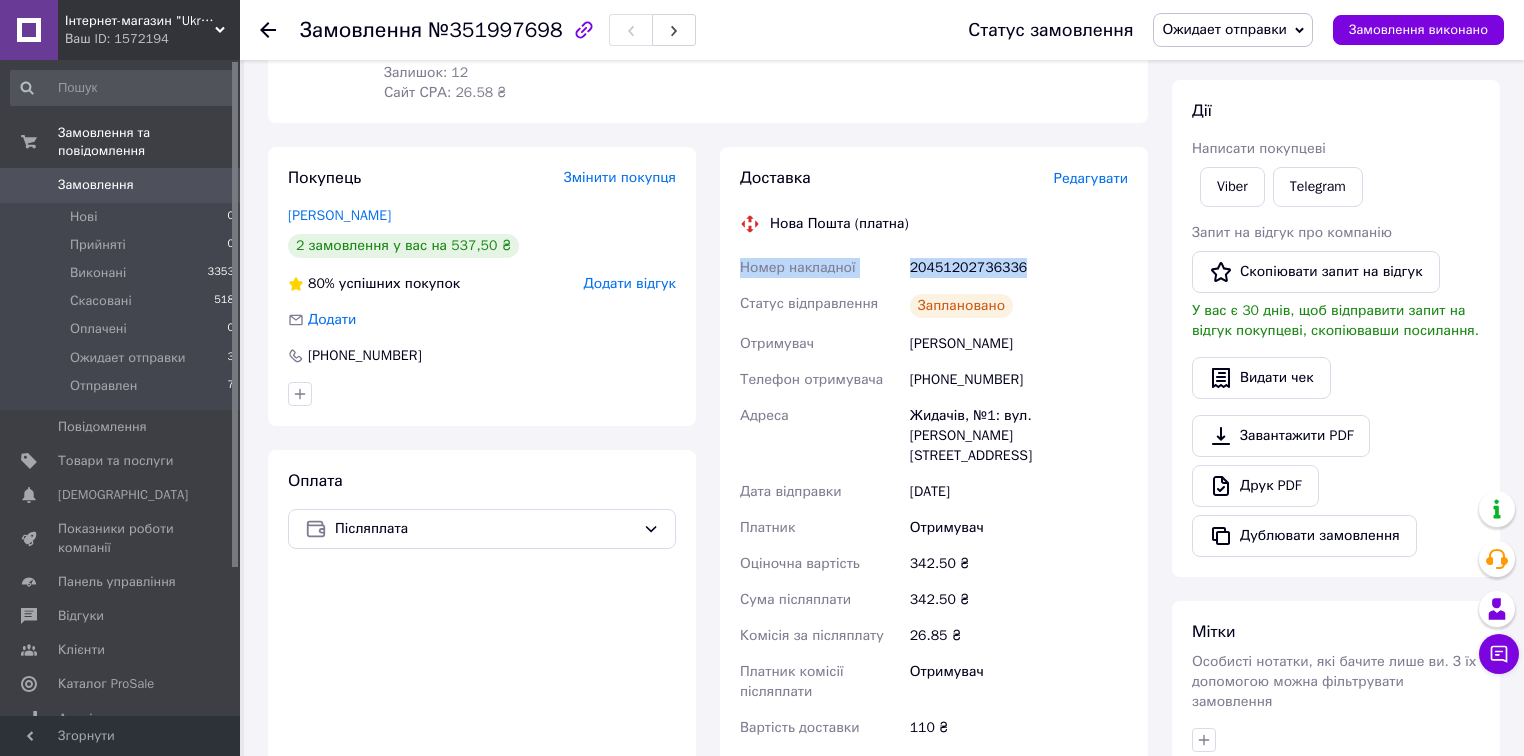 drag, startPoint x: 740, startPoint y: 268, endPoint x: 1020, endPoint y: 268, distance: 280 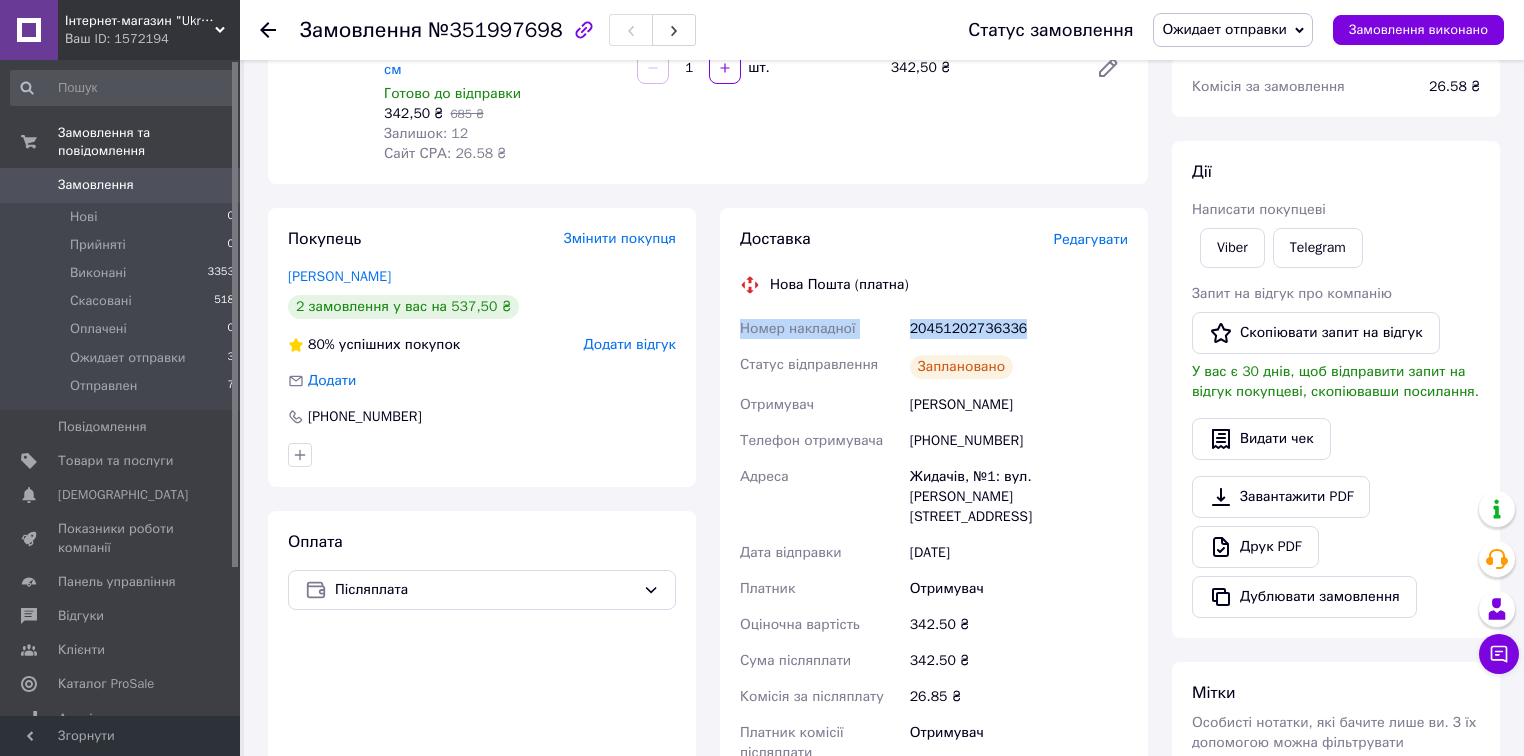 scroll, scrollTop: 160, scrollLeft: 0, axis: vertical 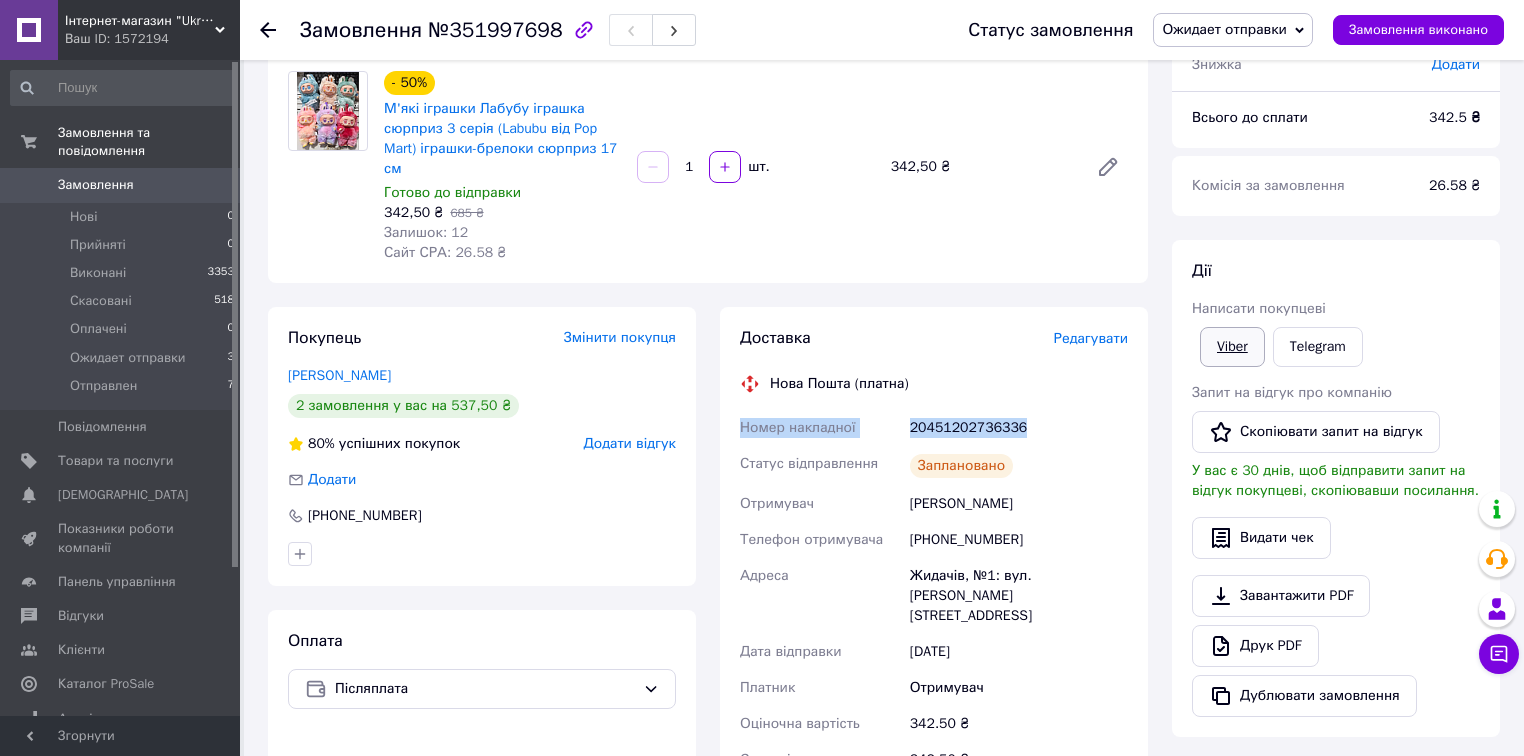 click on "Viber" at bounding box center [1232, 347] 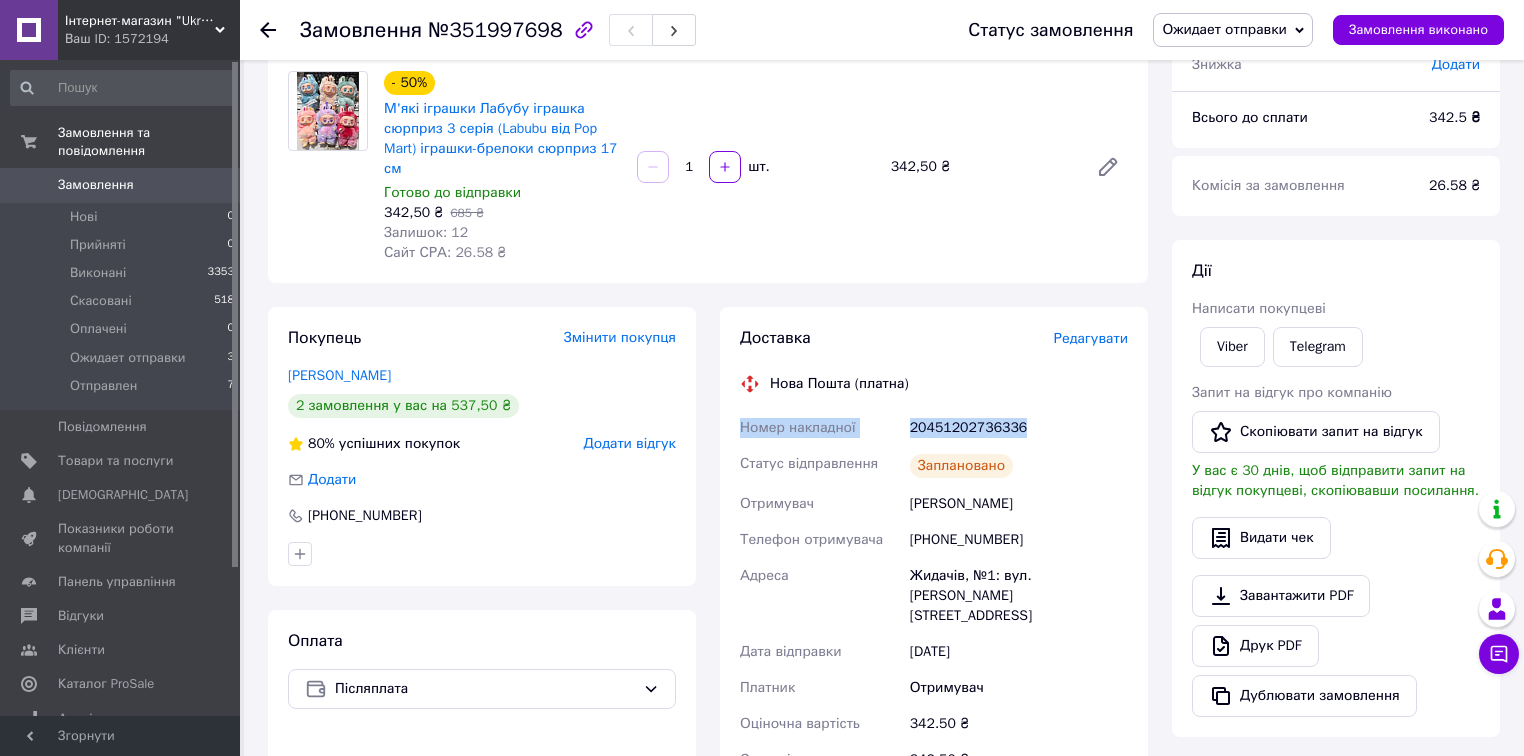 click on "Ожидает отправки" at bounding box center (1224, 29) 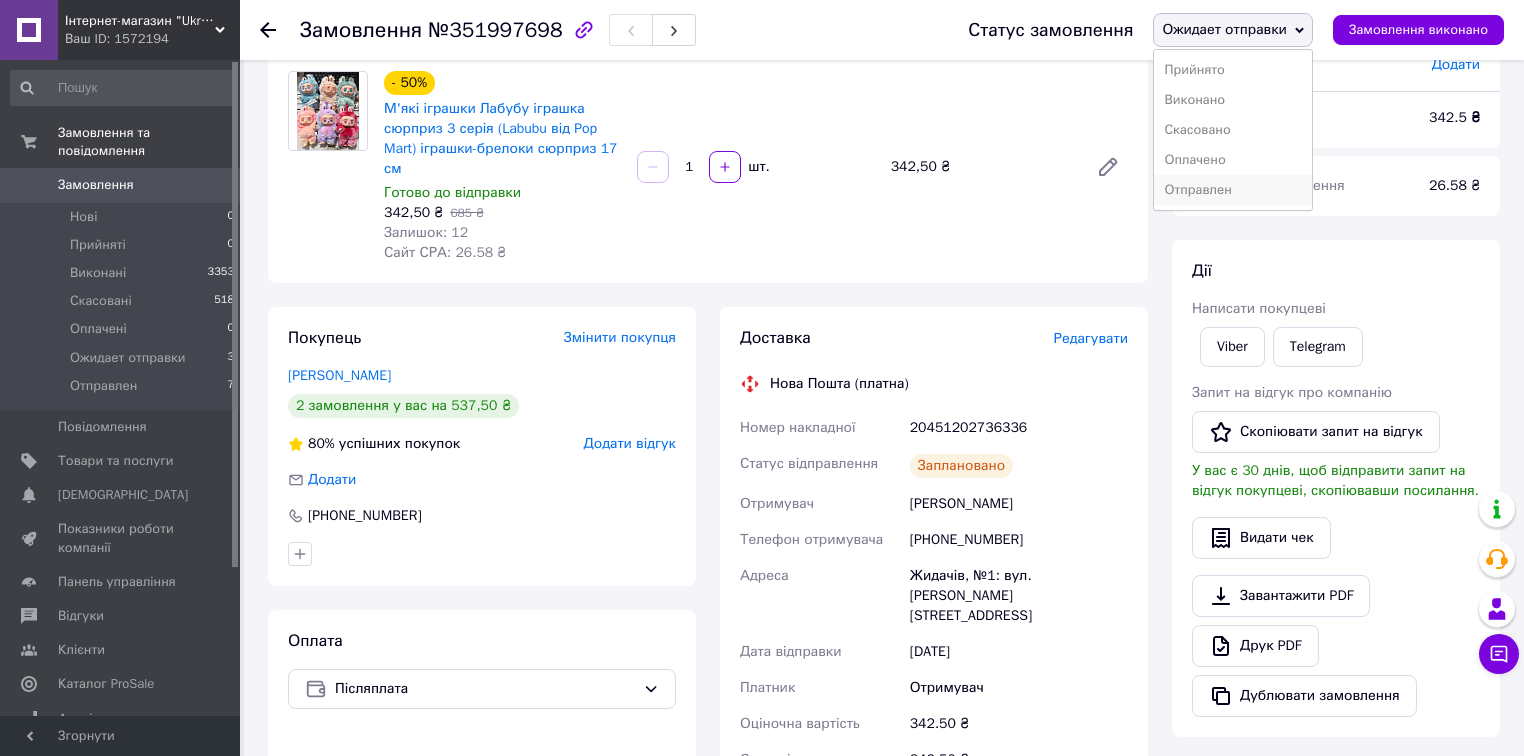 click on "Отправлен" at bounding box center [1233, 190] 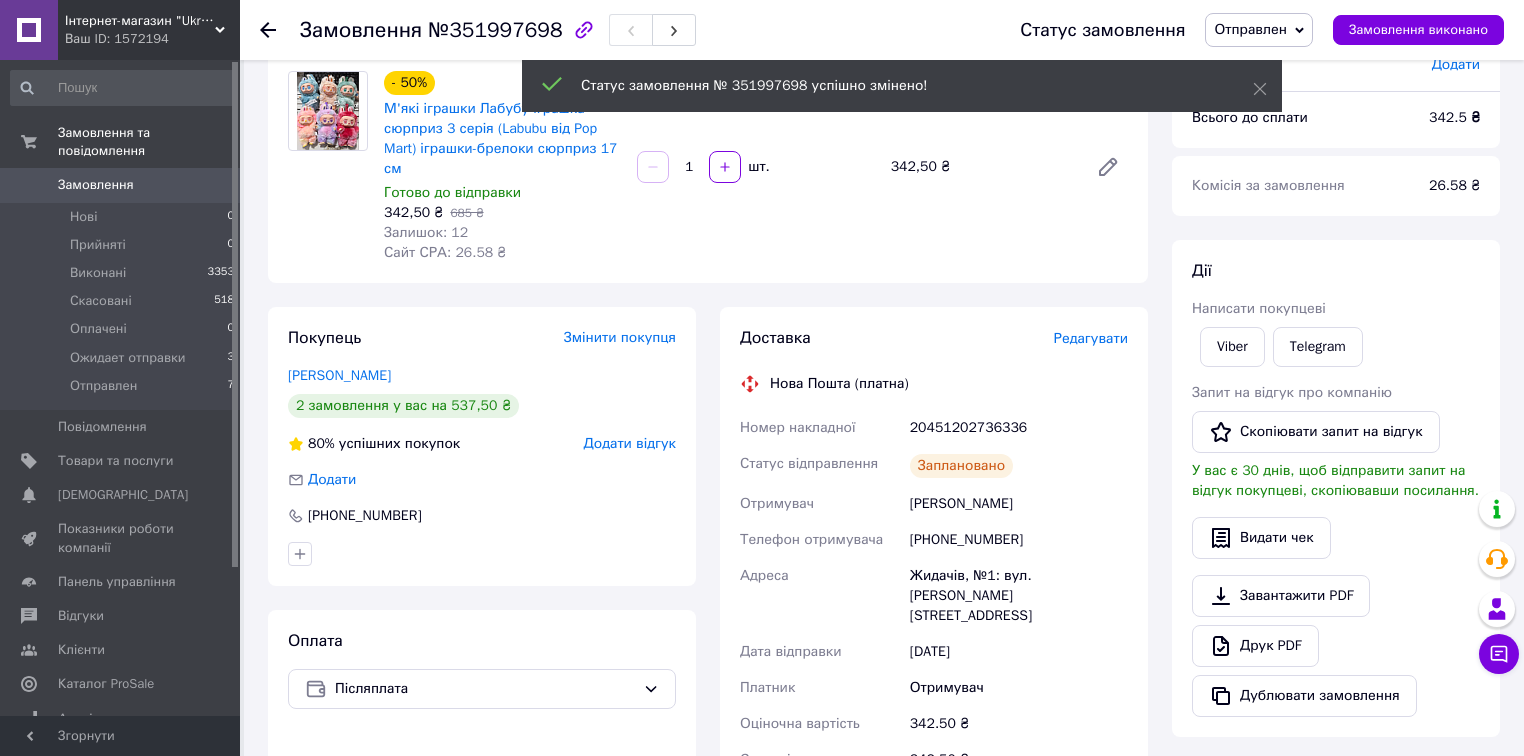 click 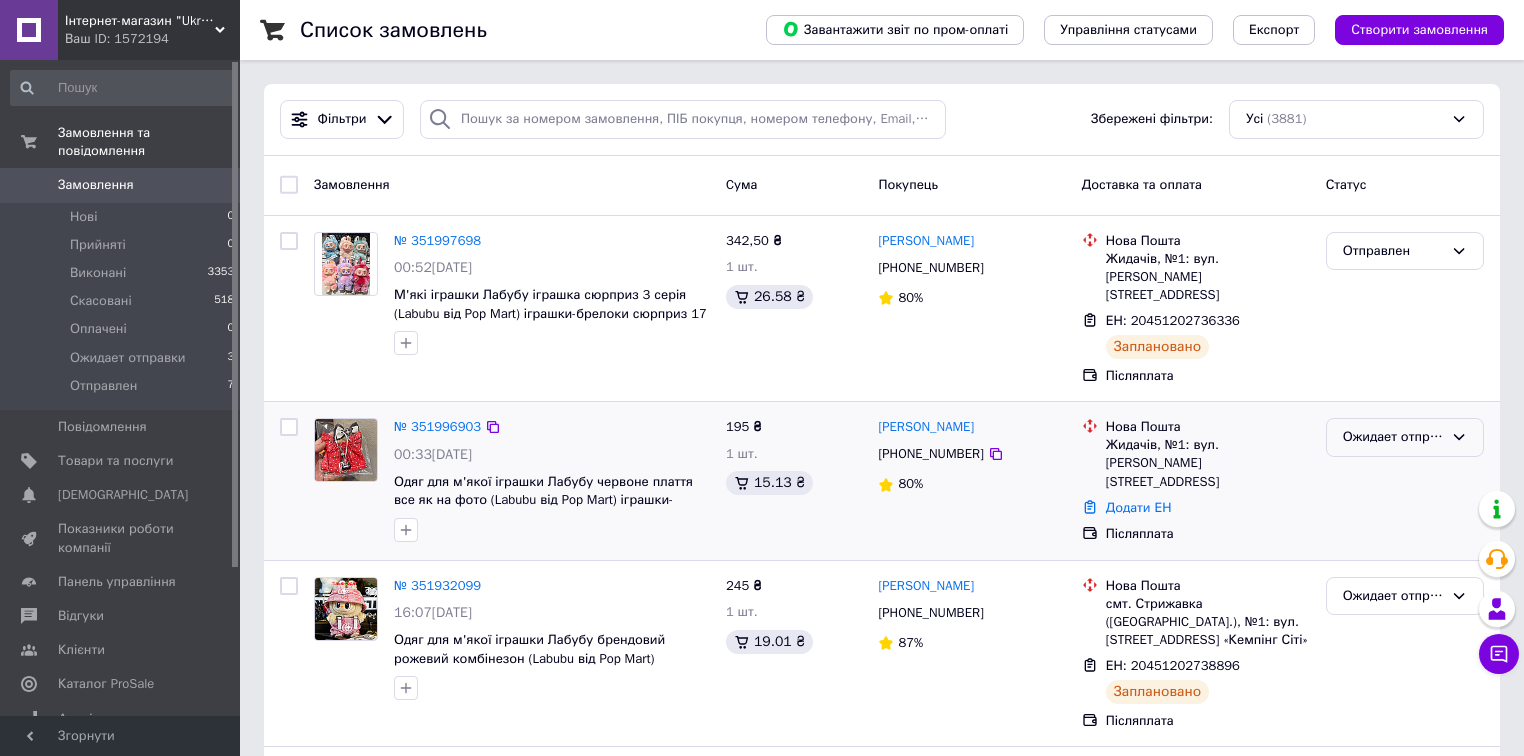 click on "Ожидает отправки" at bounding box center (1393, 437) 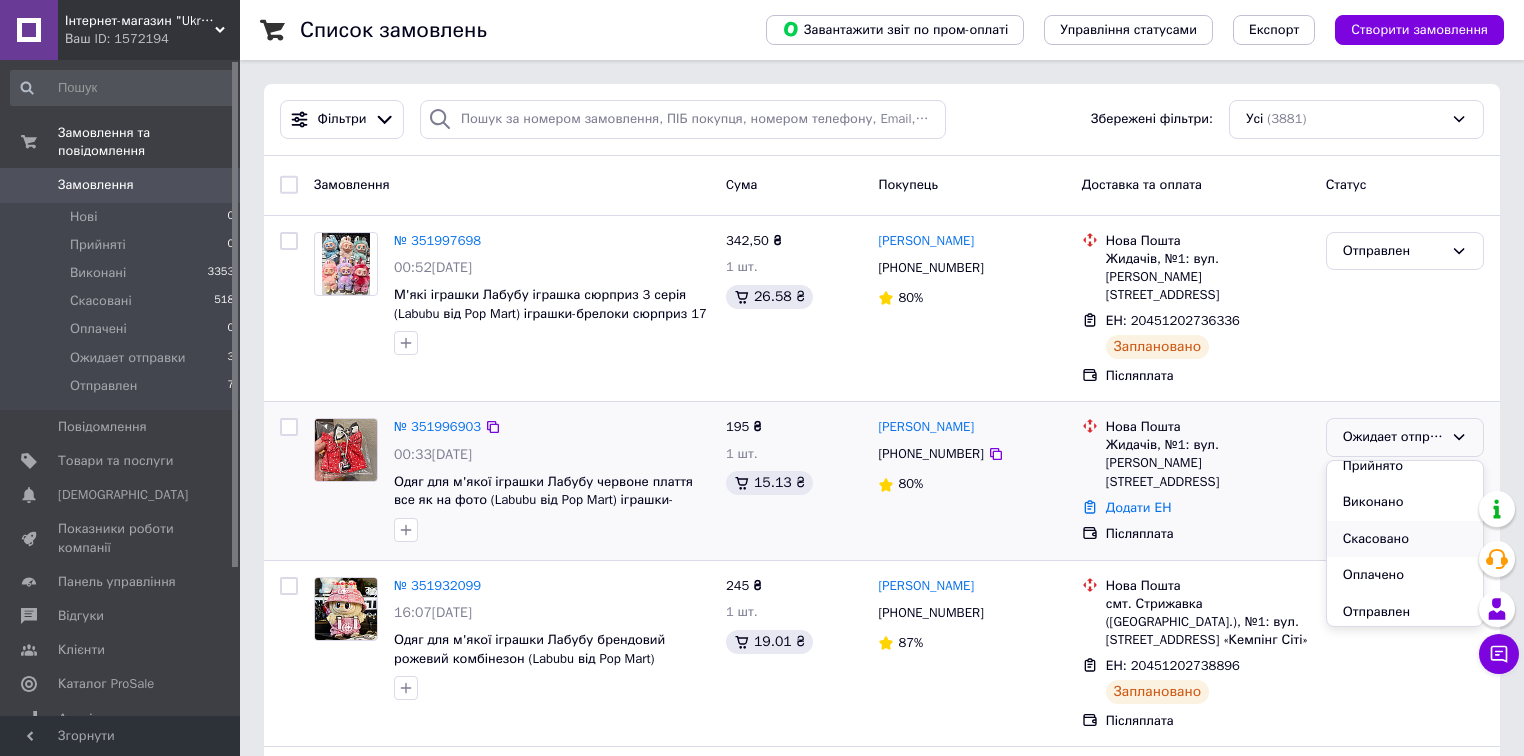 scroll, scrollTop: 17, scrollLeft: 0, axis: vertical 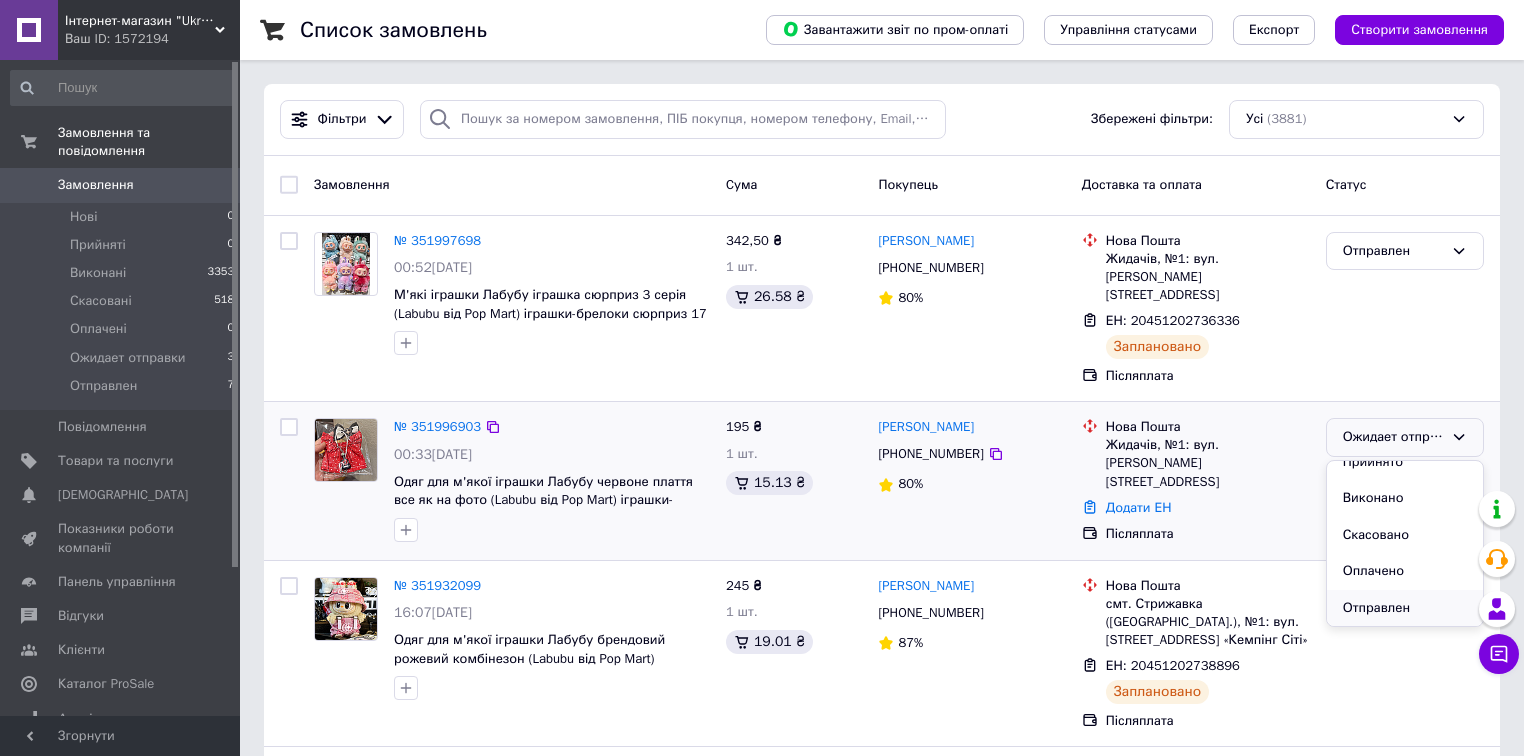 click on "Отправлен" at bounding box center (1405, 608) 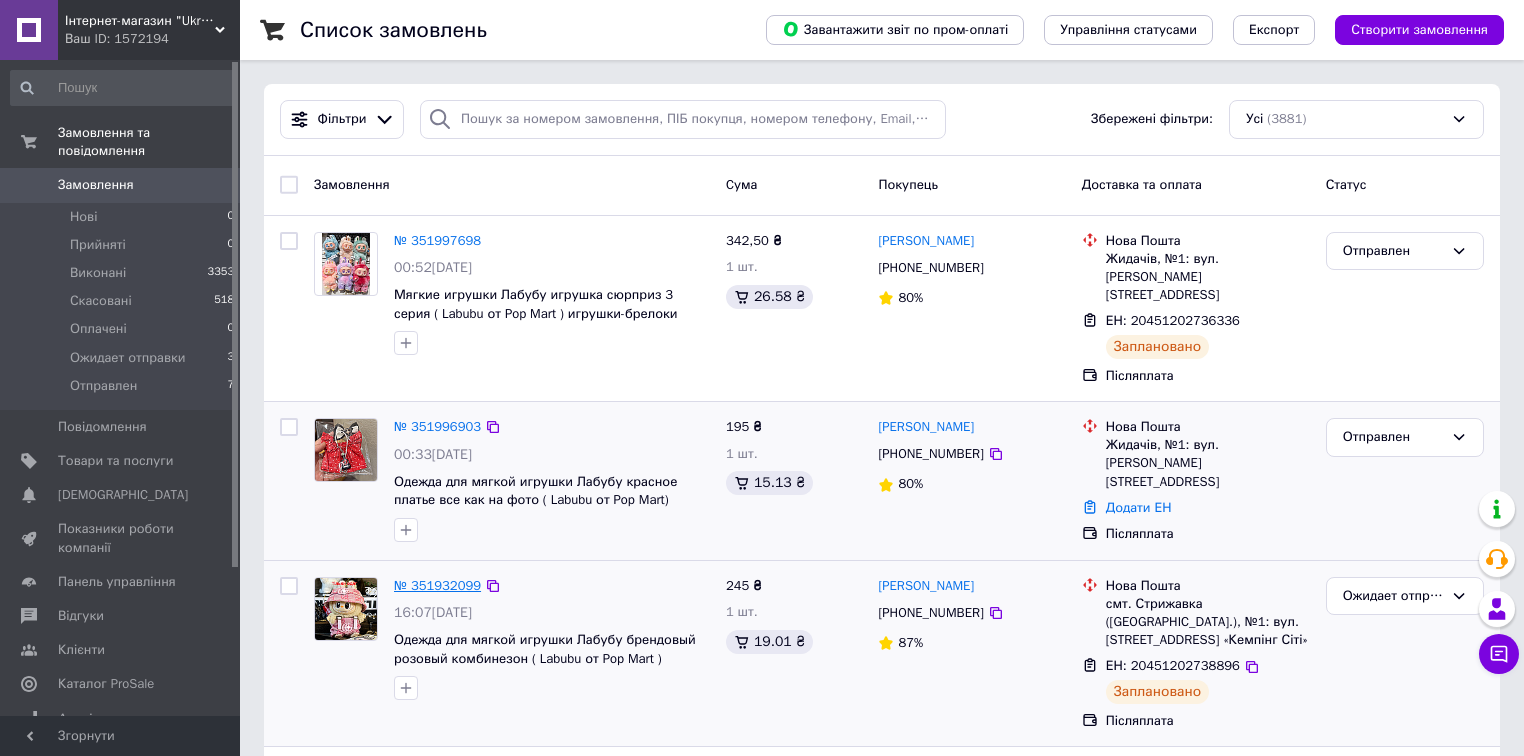 click on "№ 351932099" at bounding box center (437, 585) 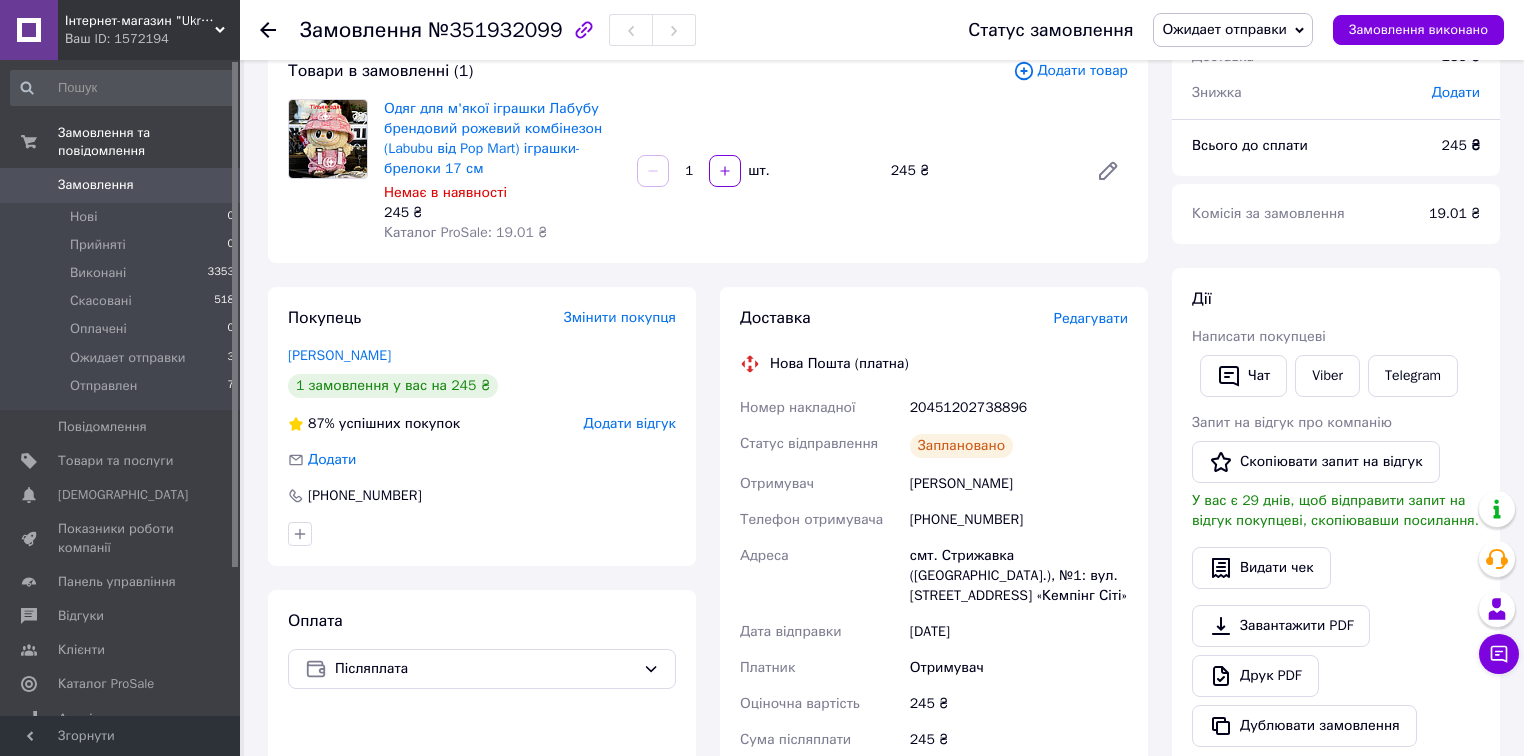 scroll, scrollTop: 160, scrollLeft: 0, axis: vertical 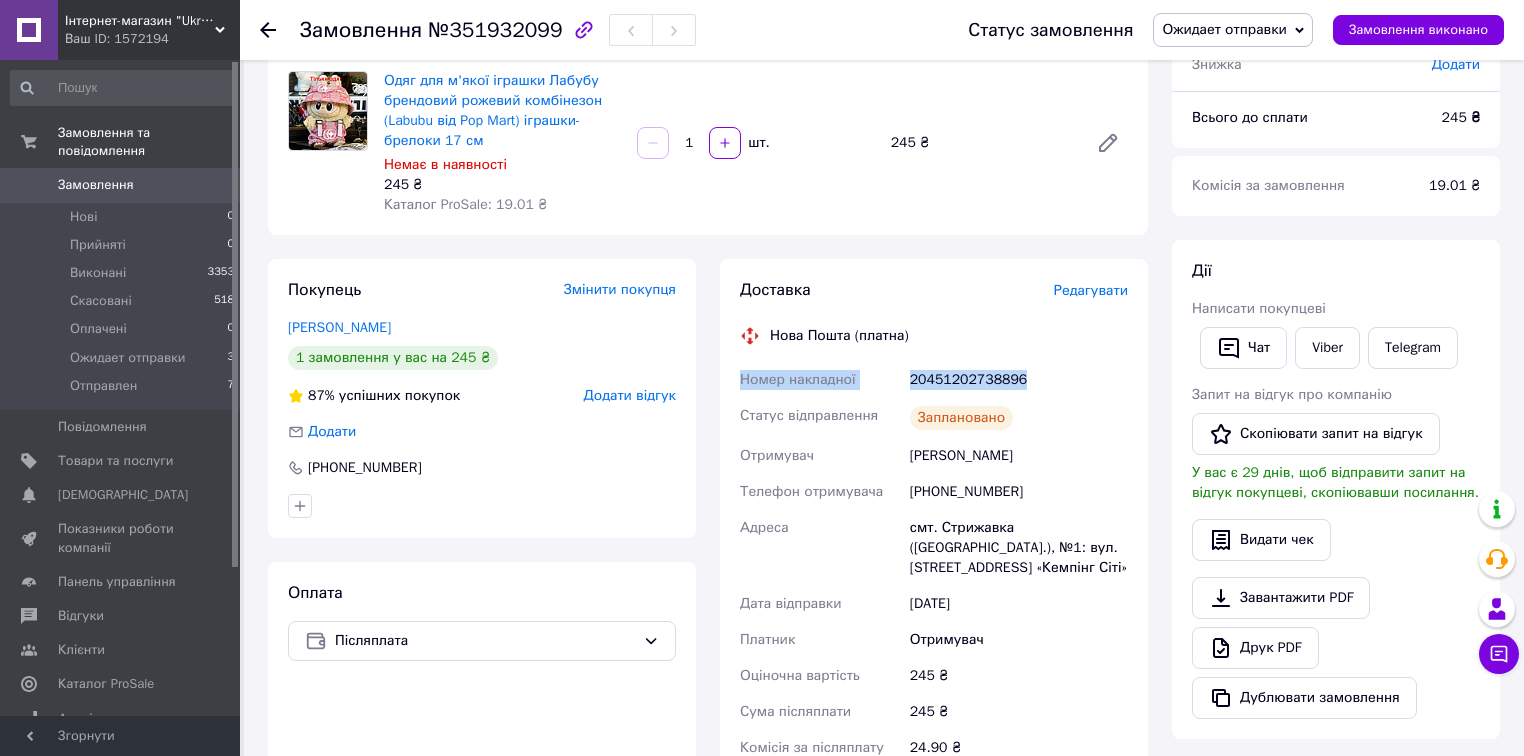 drag, startPoint x: 740, startPoint y: 375, endPoint x: 1031, endPoint y: 388, distance: 291.29022 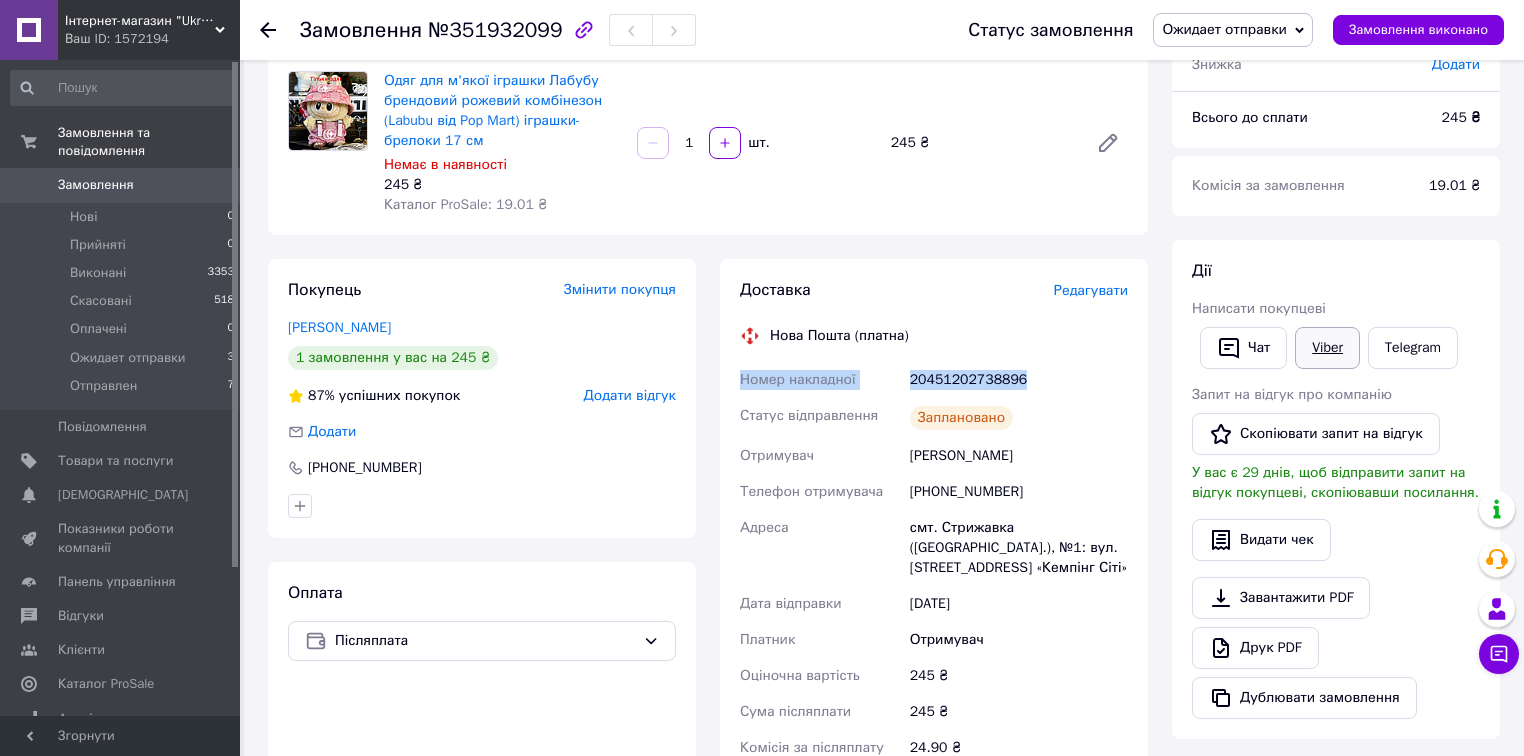 click on "Viber" at bounding box center (1327, 348) 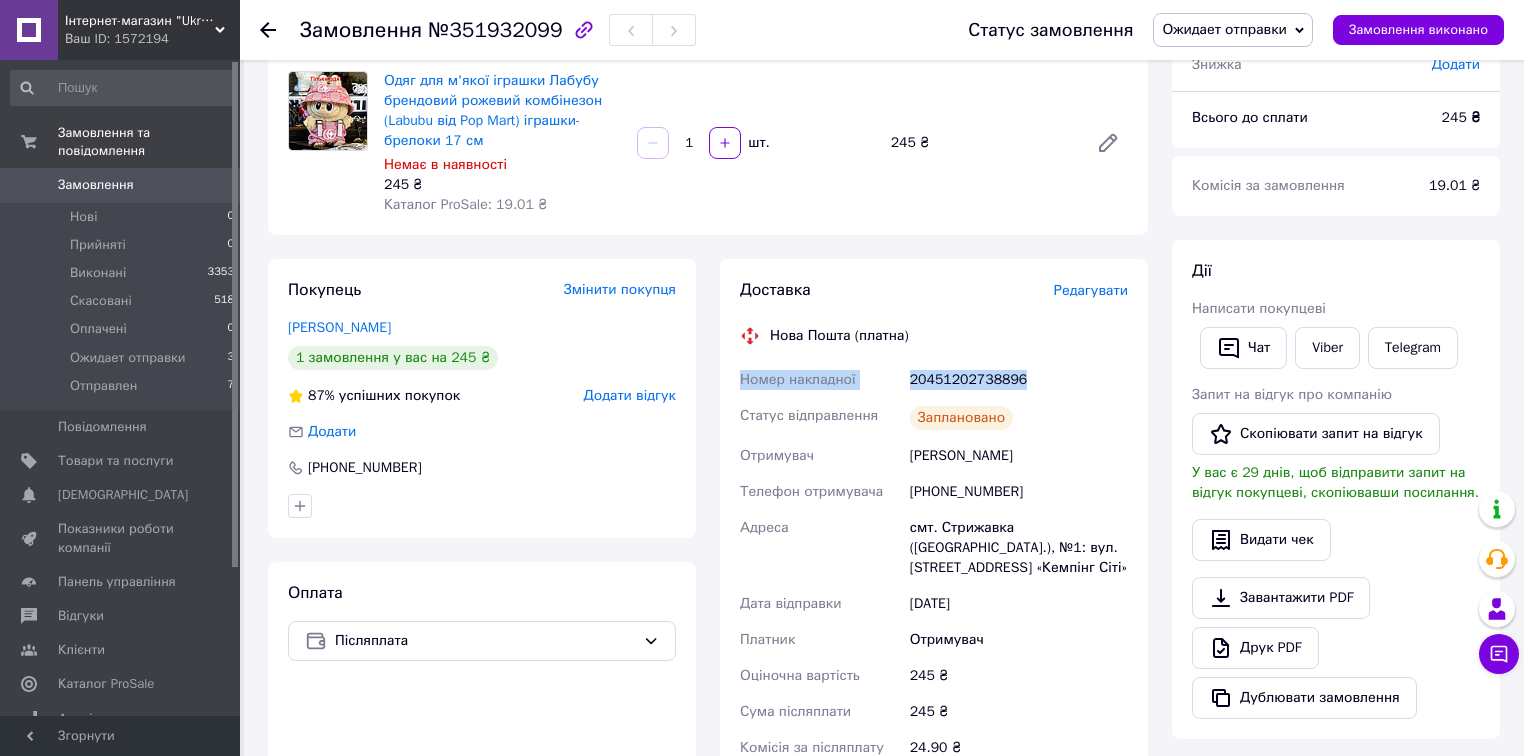 click on "Ожидает отправки" at bounding box center (1224, 29) 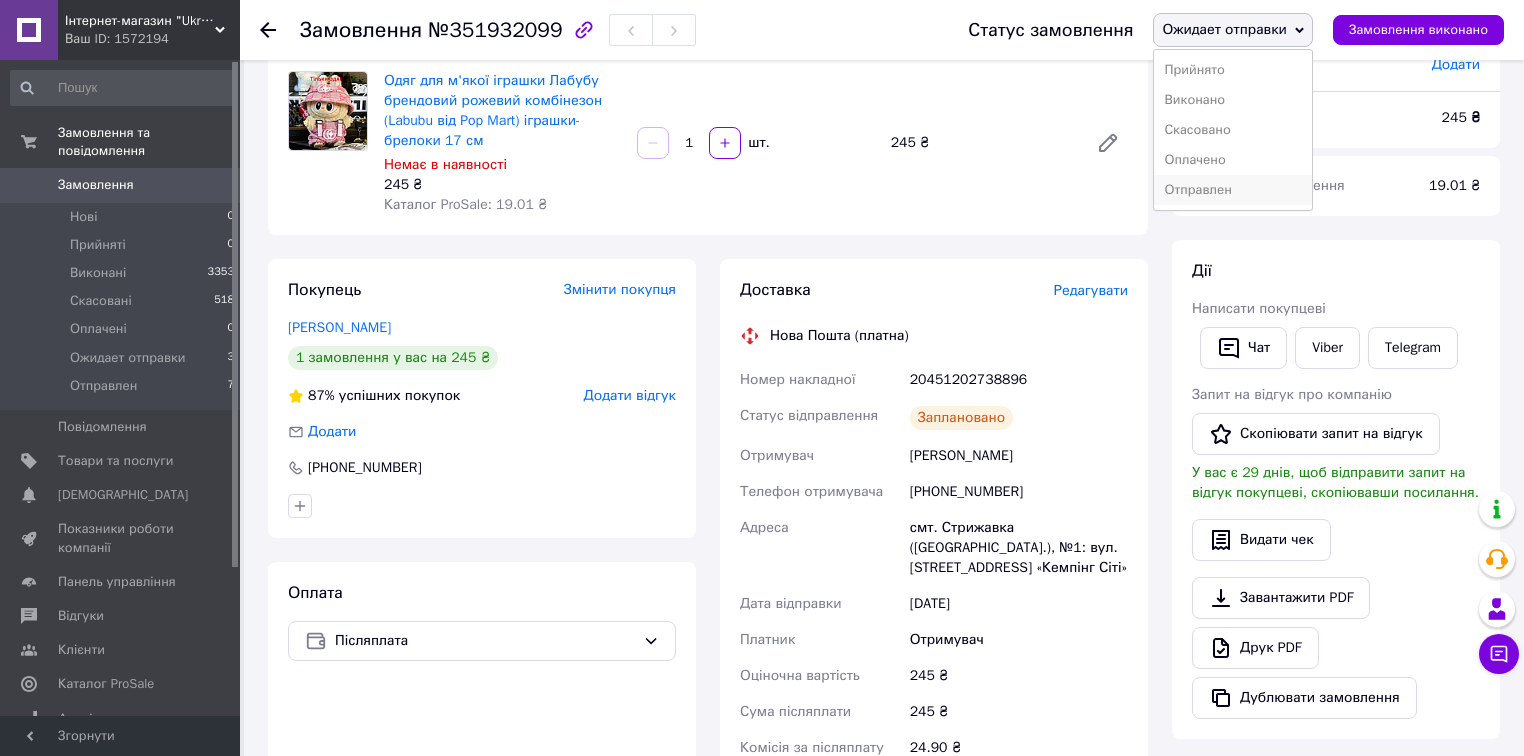 click on "Отправлен" at bounding box center (1233, 190) 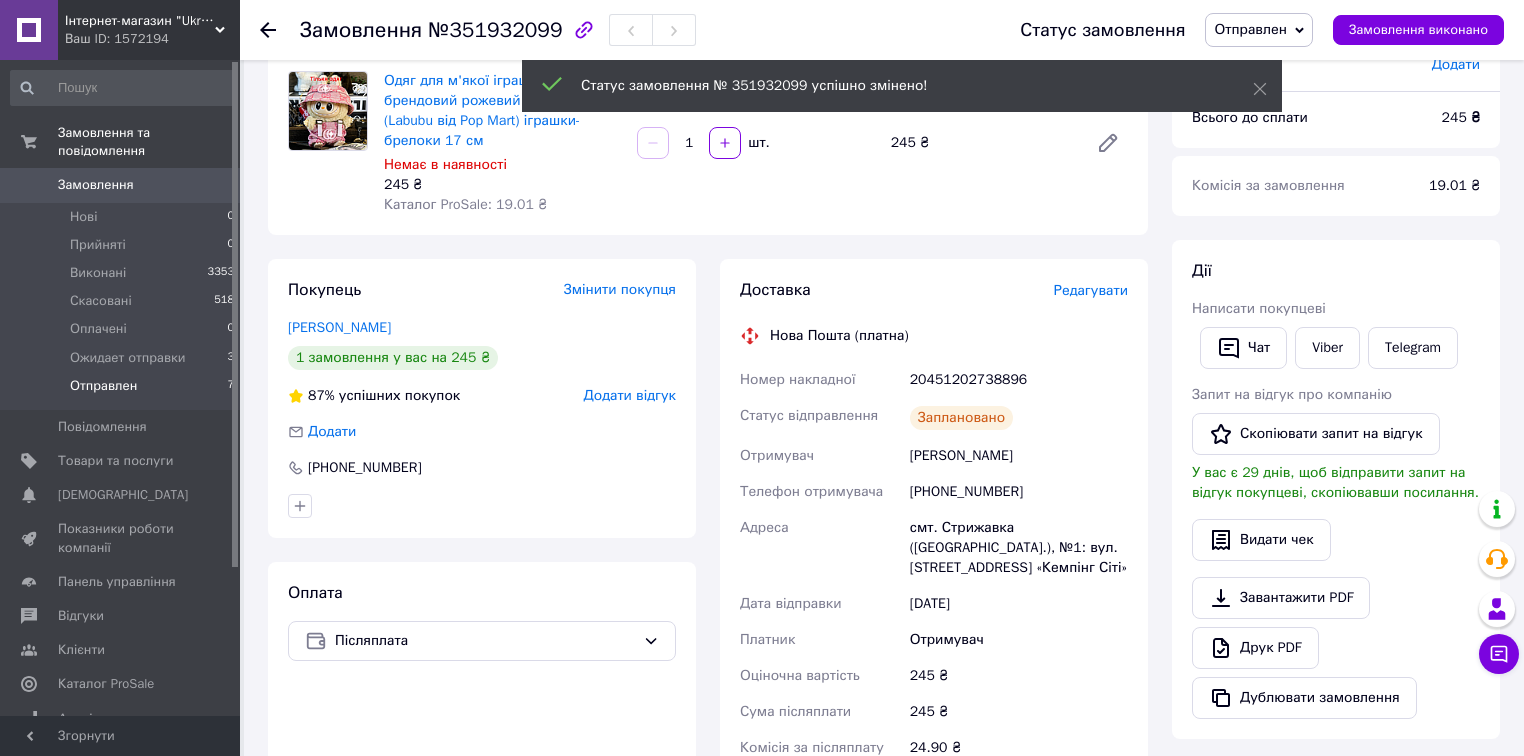 click on "Отправлен" at bounding box center [103, 386] 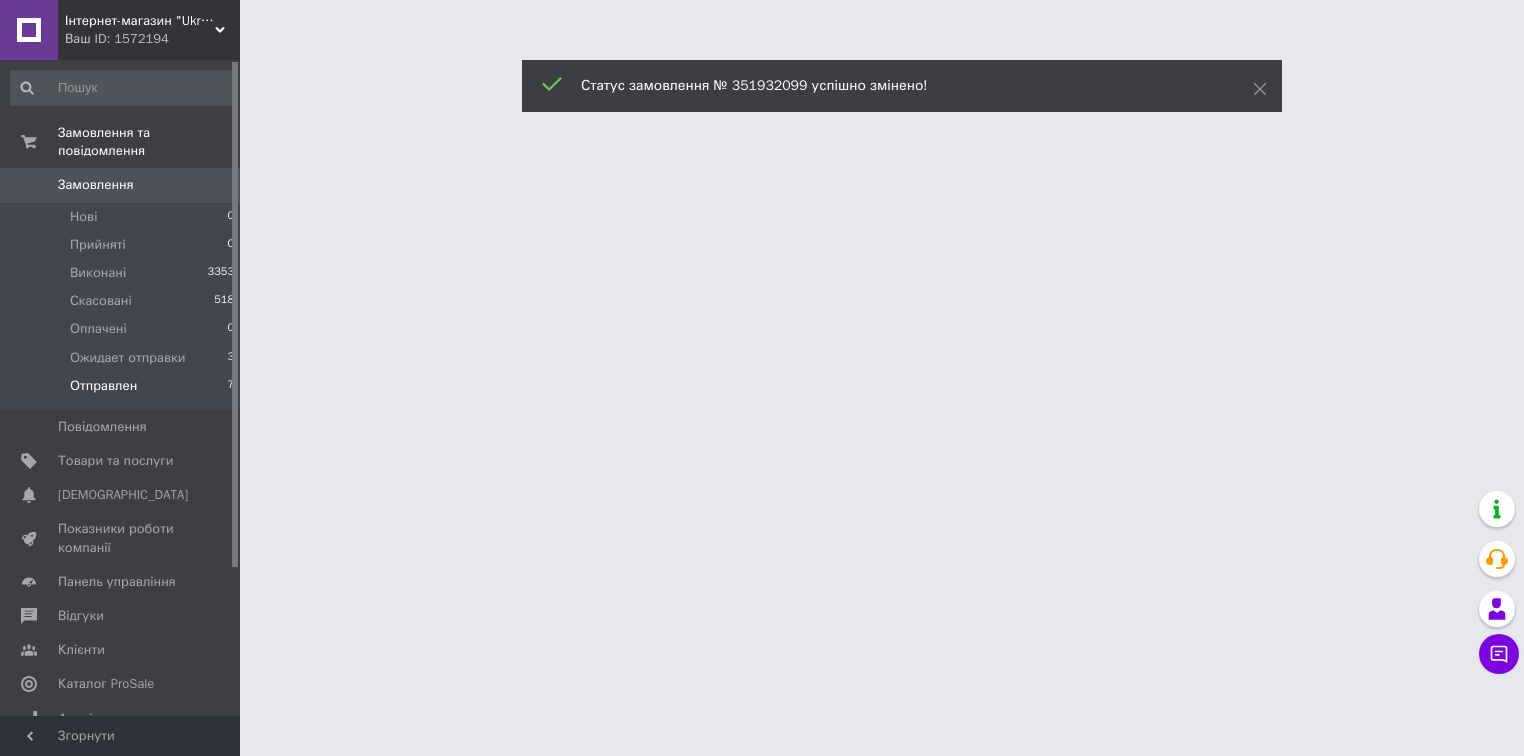 scroll, scrollTop: 0, scrollLeft: 0, axis: both 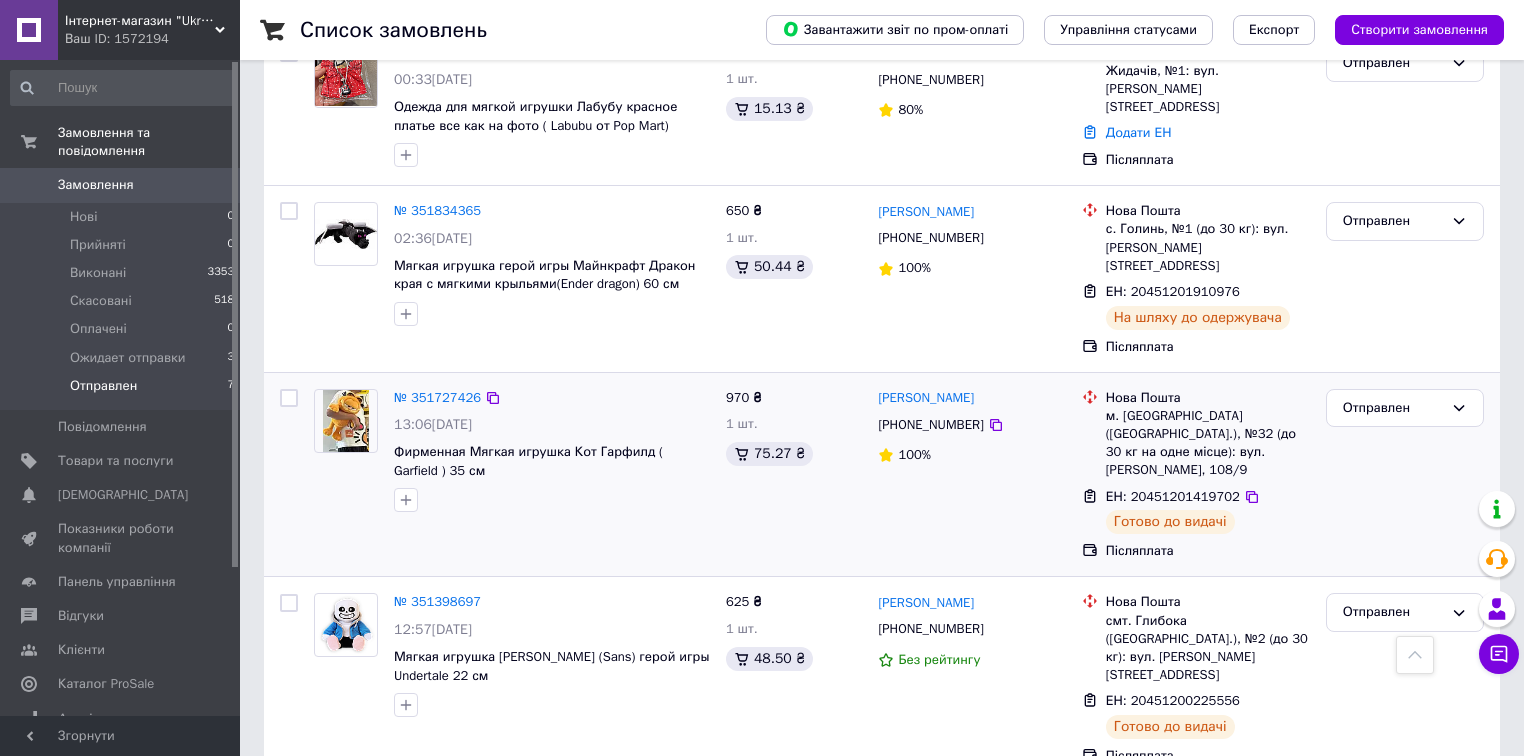 drag, startPoint x: 1056, startPoint y: 364, endPoint x: 801, endPoint y: 480, distance: 280.1446 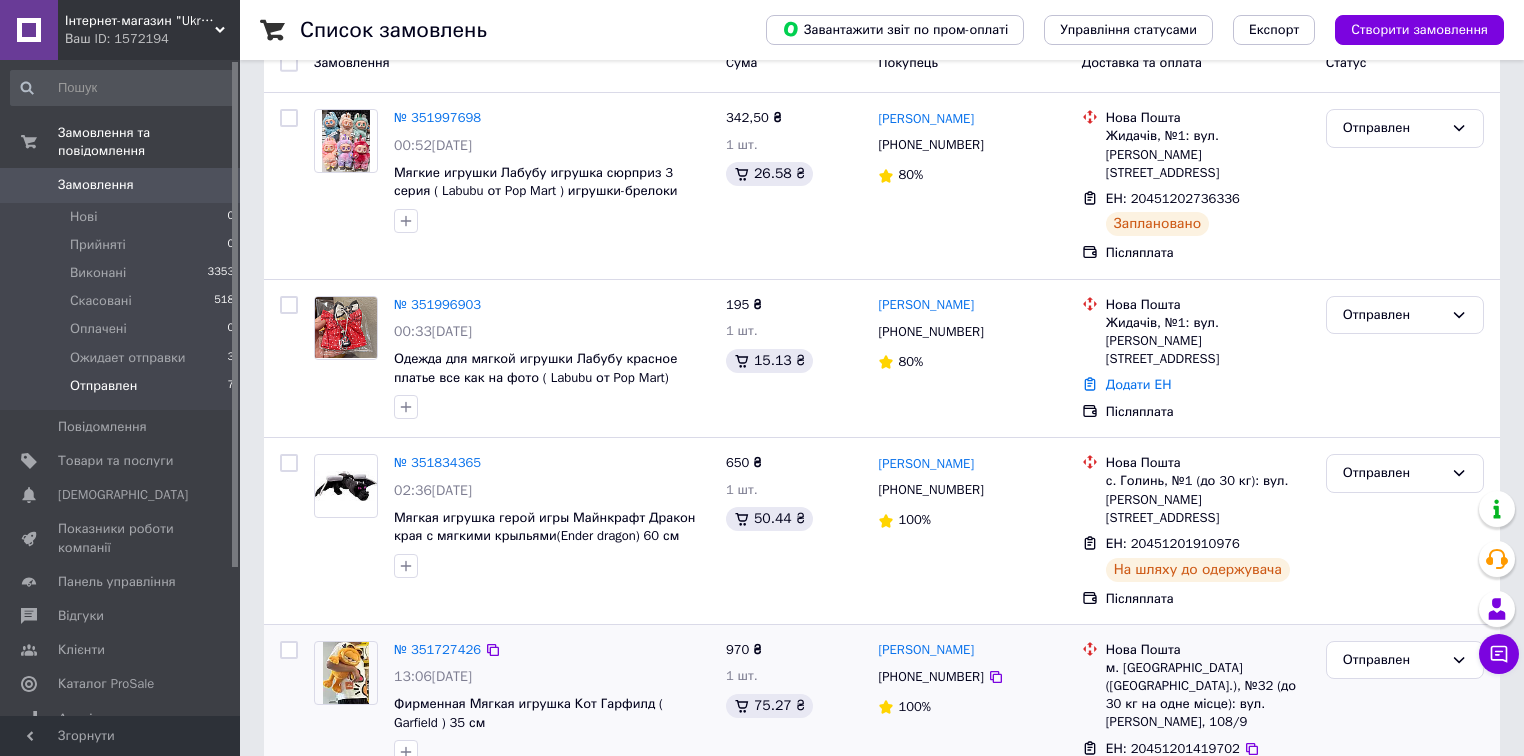 scroll, scrollTop: 126, scrollLeft: 0, axis: vertical 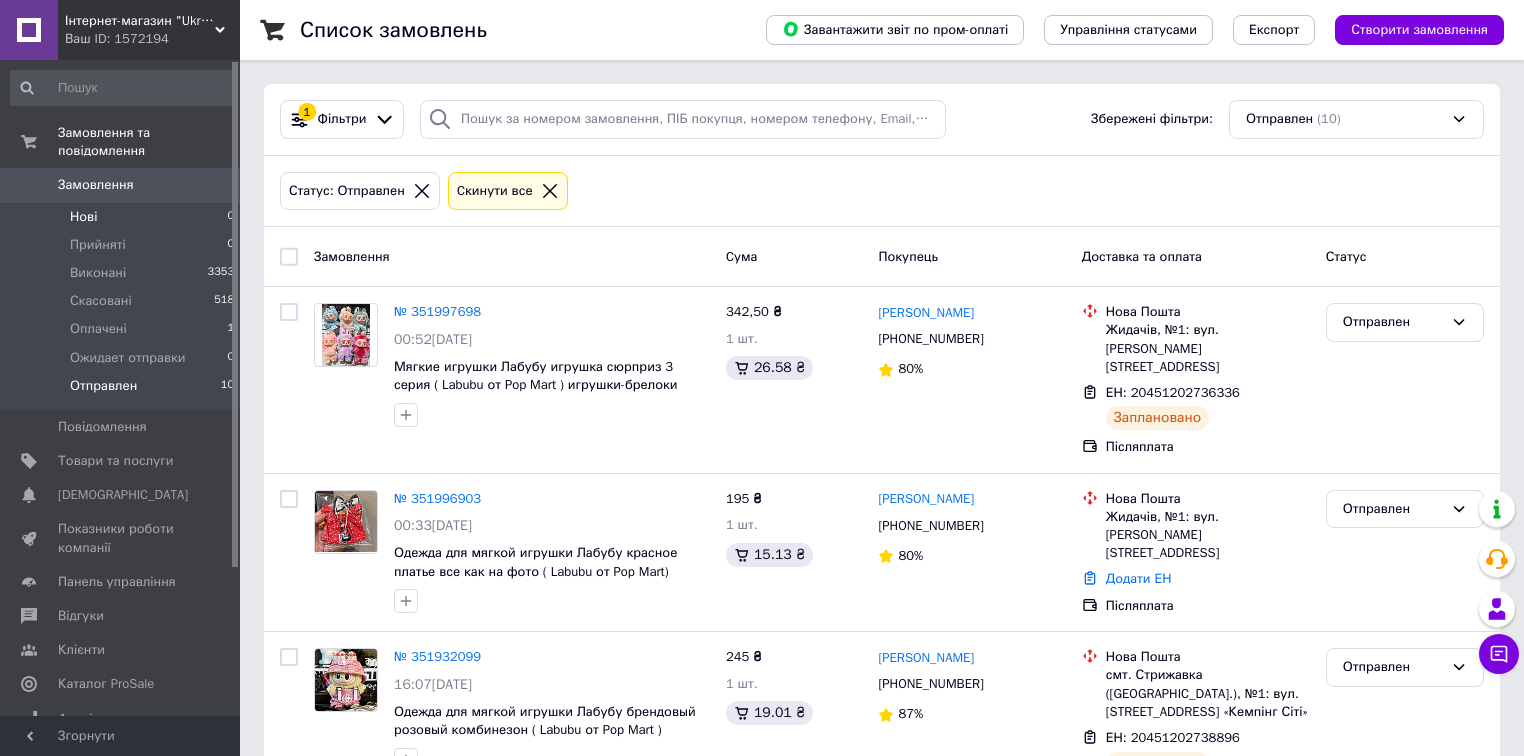 click on "Нові" at bounding box center (83, 217) 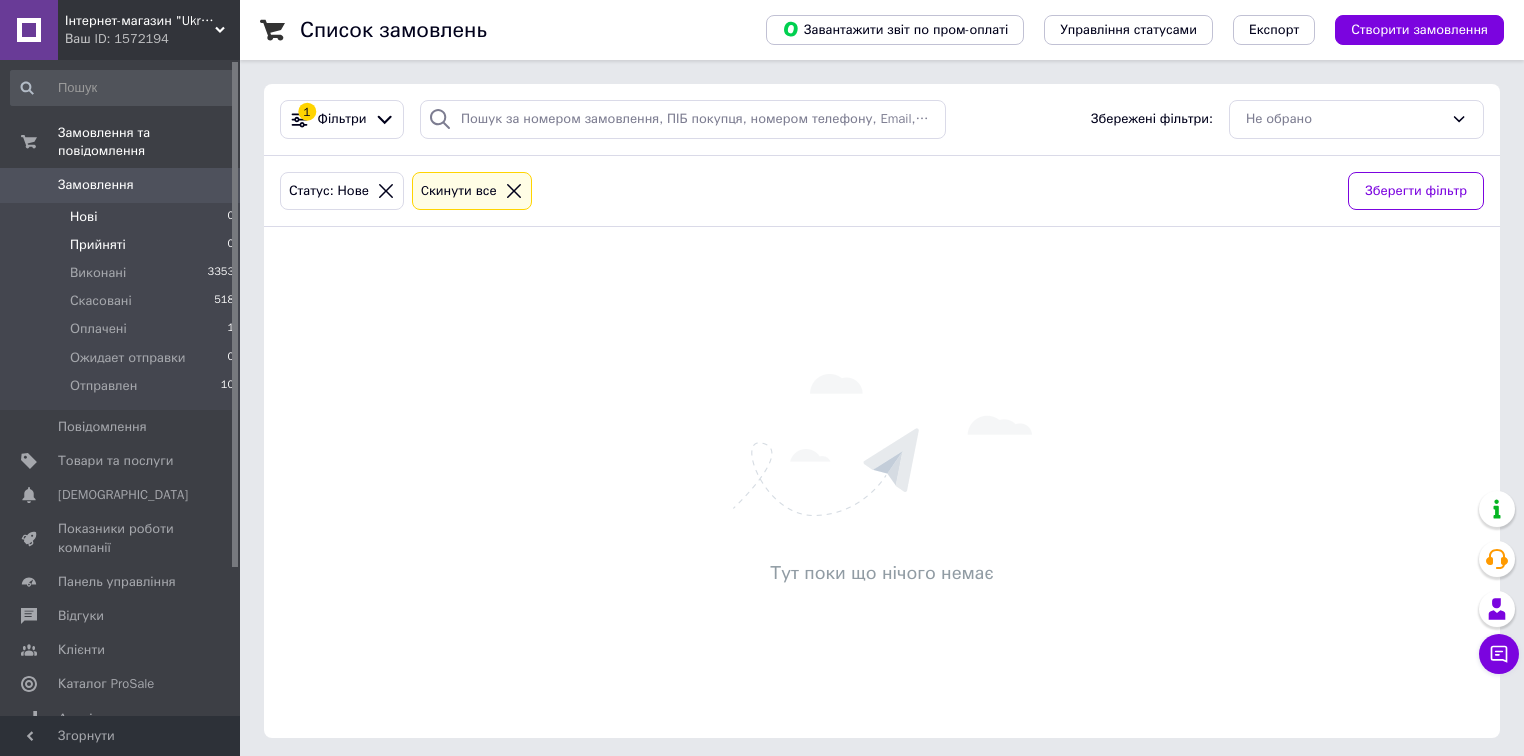 click on "Прийняті" at bounding box center [98, 245] 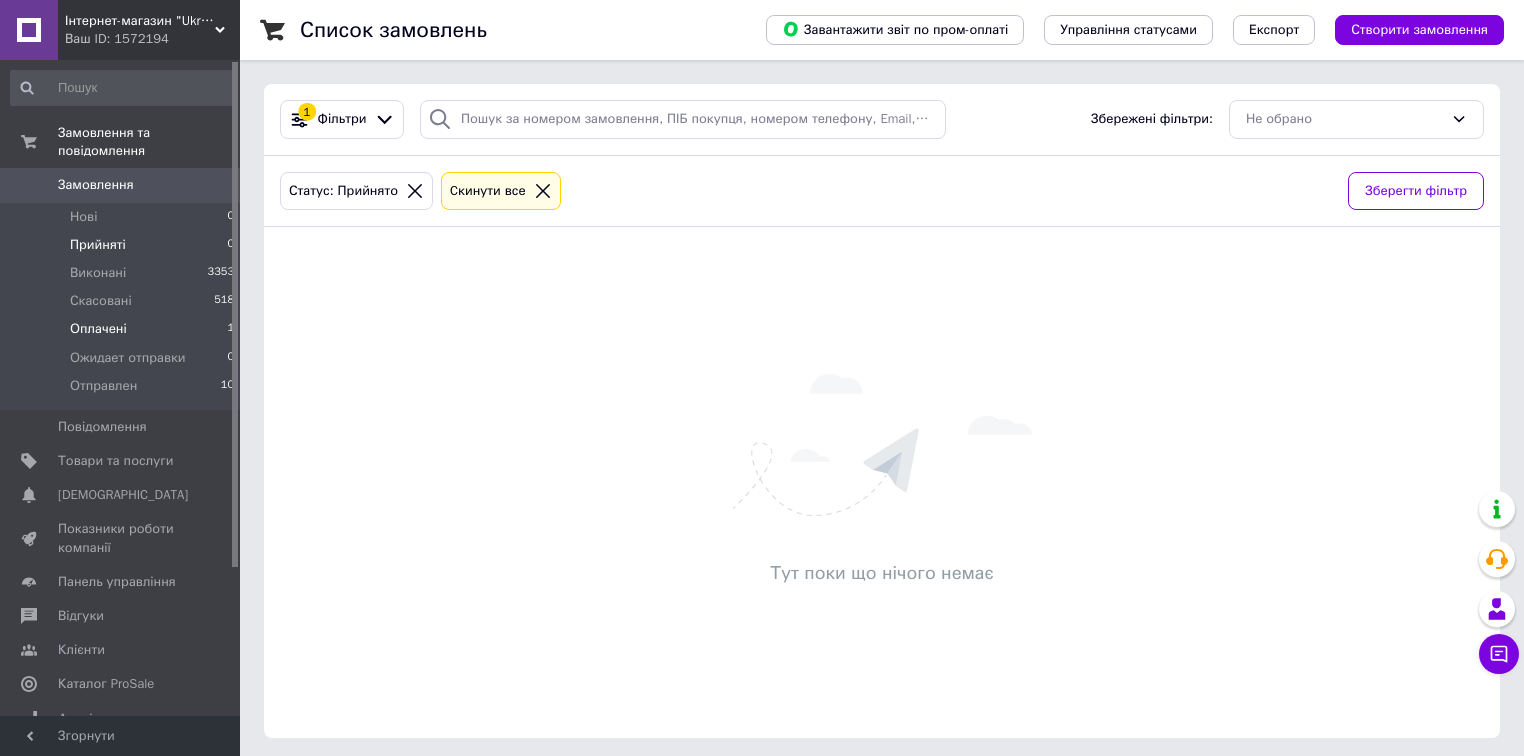 click on "Оплачені" at bounding box center (98, 329) 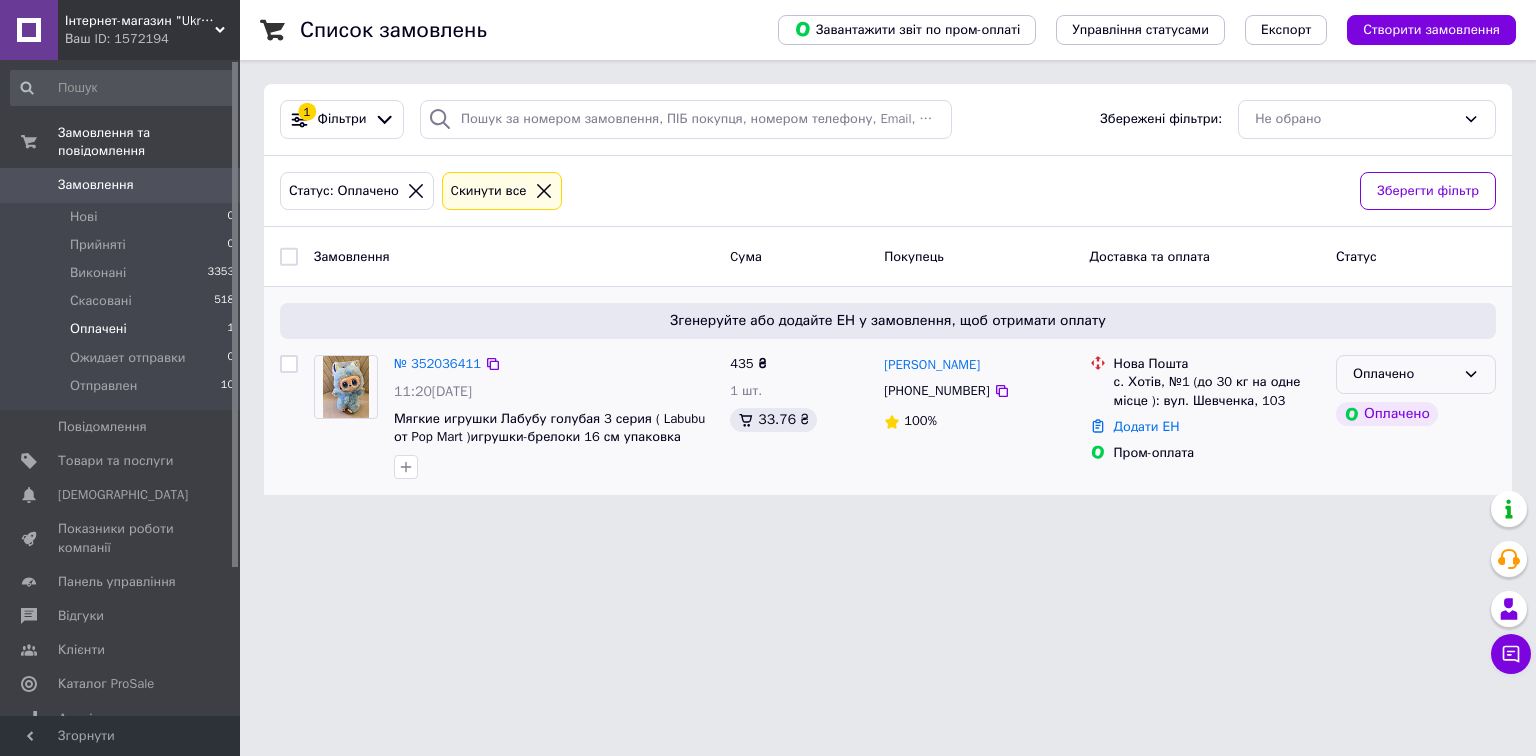 click 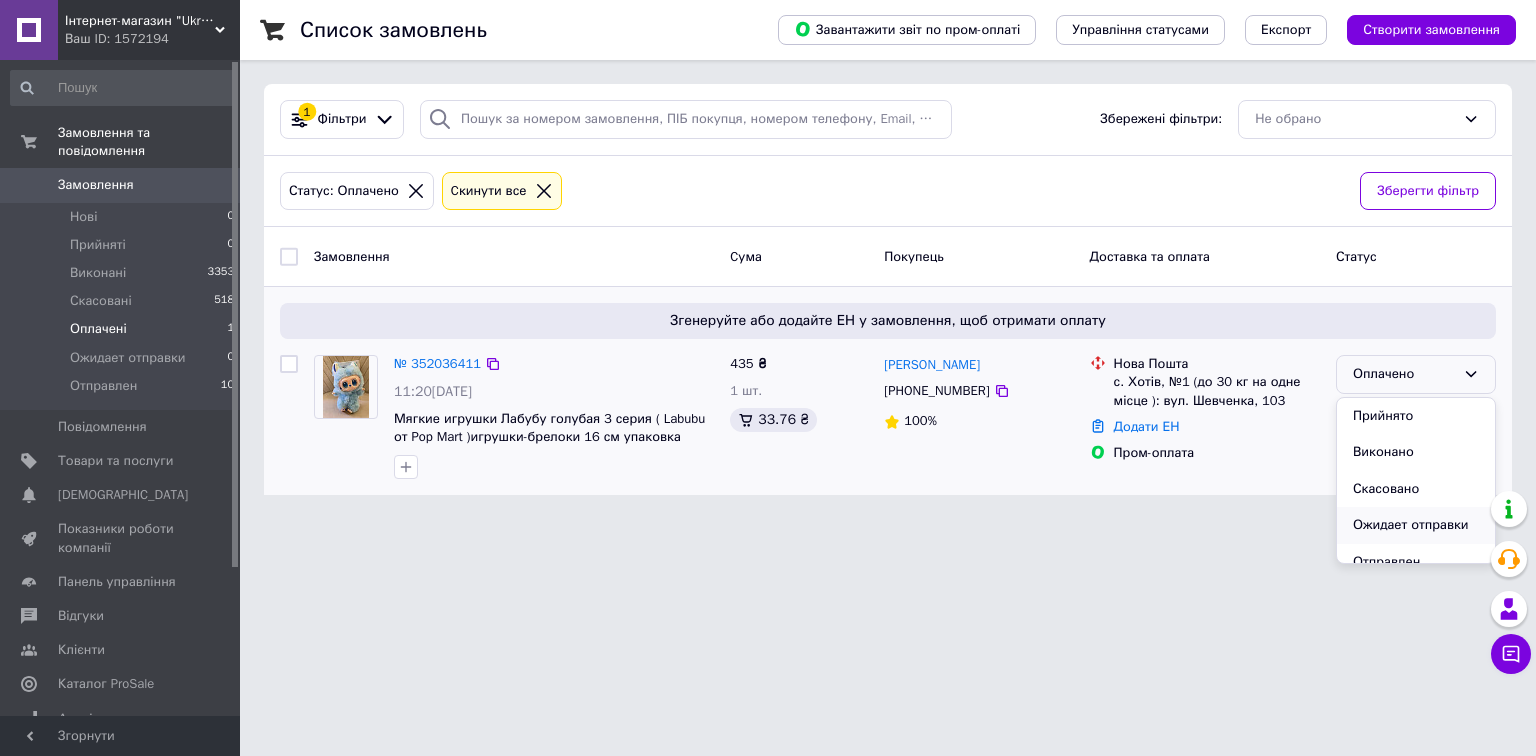 click on "Ожидает отправки" at bounding box center (1416, 525) 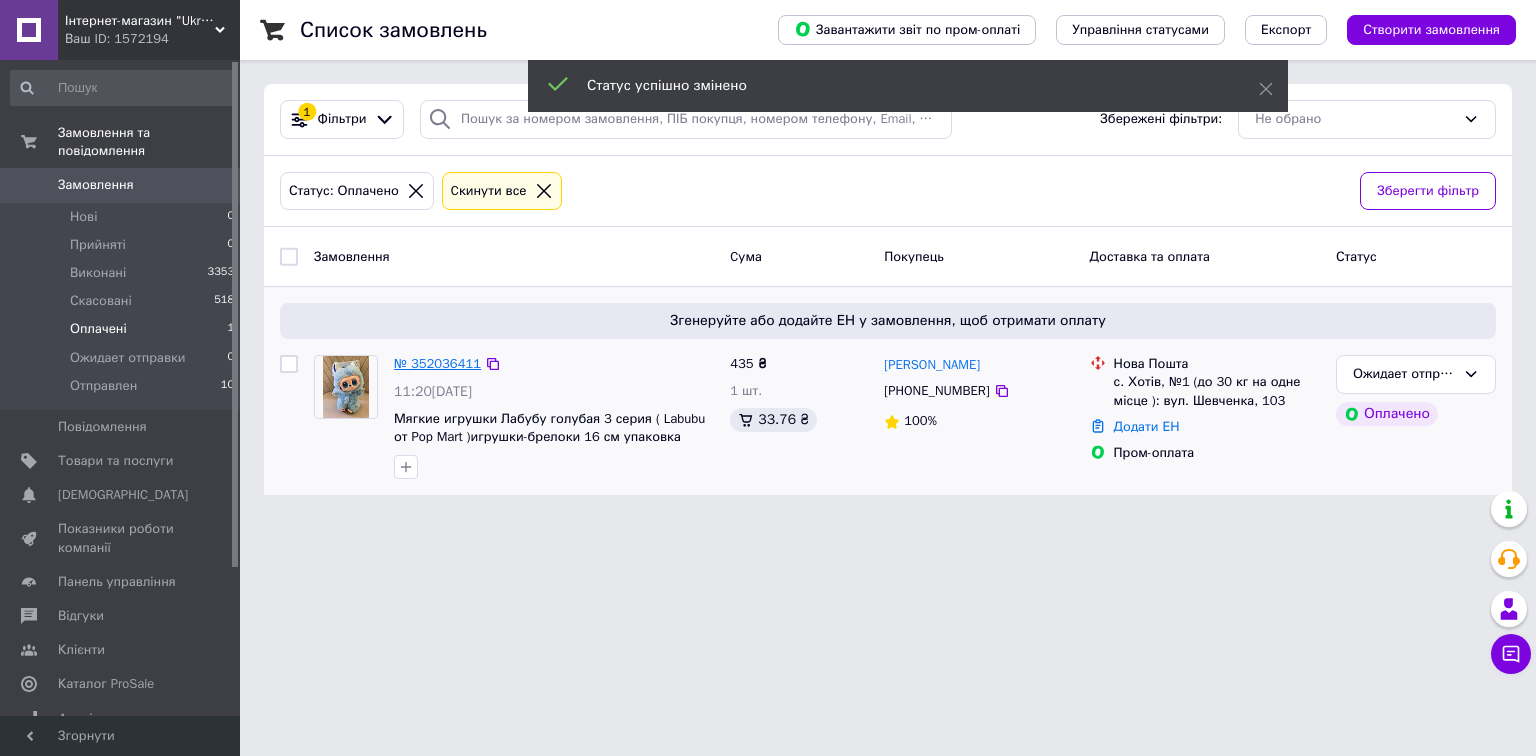 click on "№ 352036411" at bounding box center [437, 363] 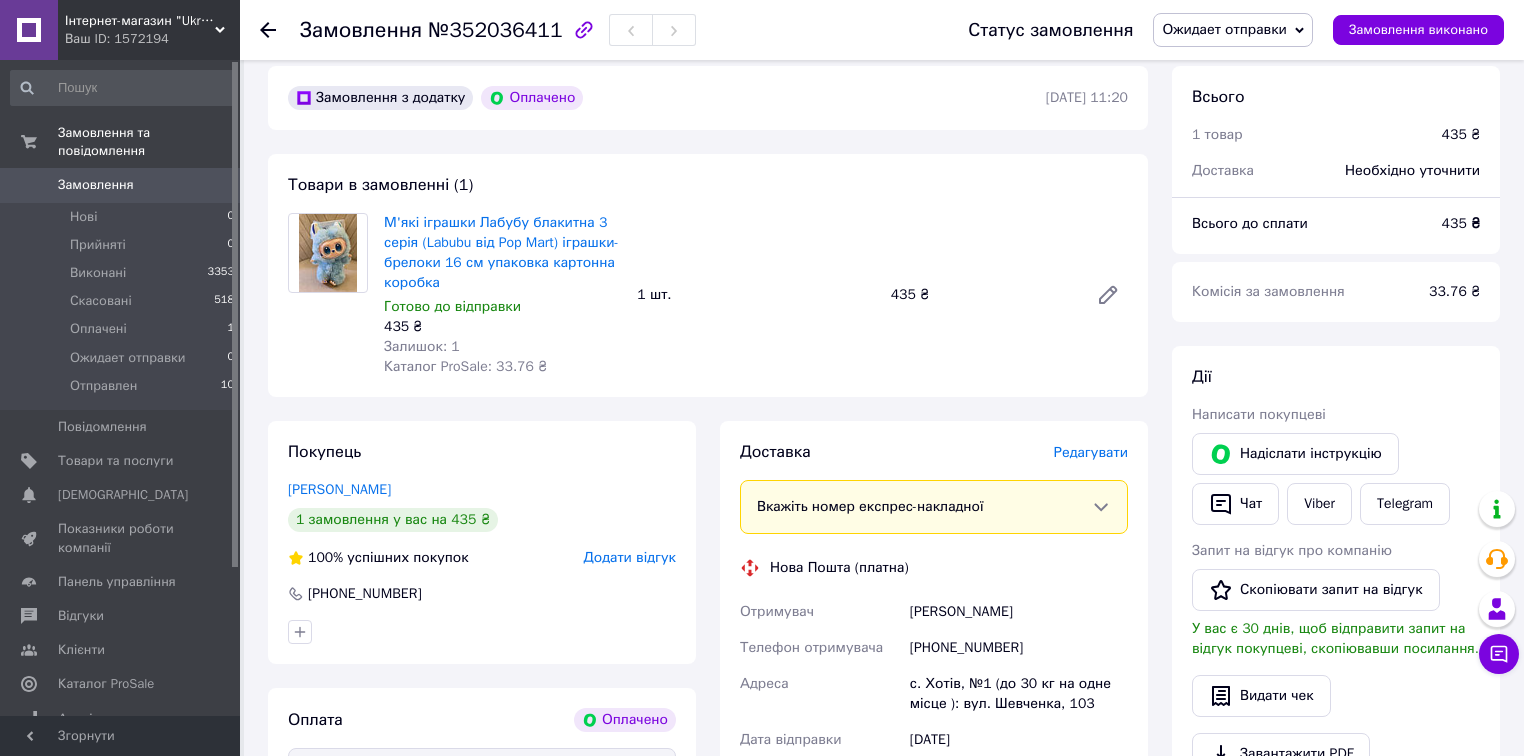 scroll, scrollTop: 160, scrollLeft: 0, axis: vertical 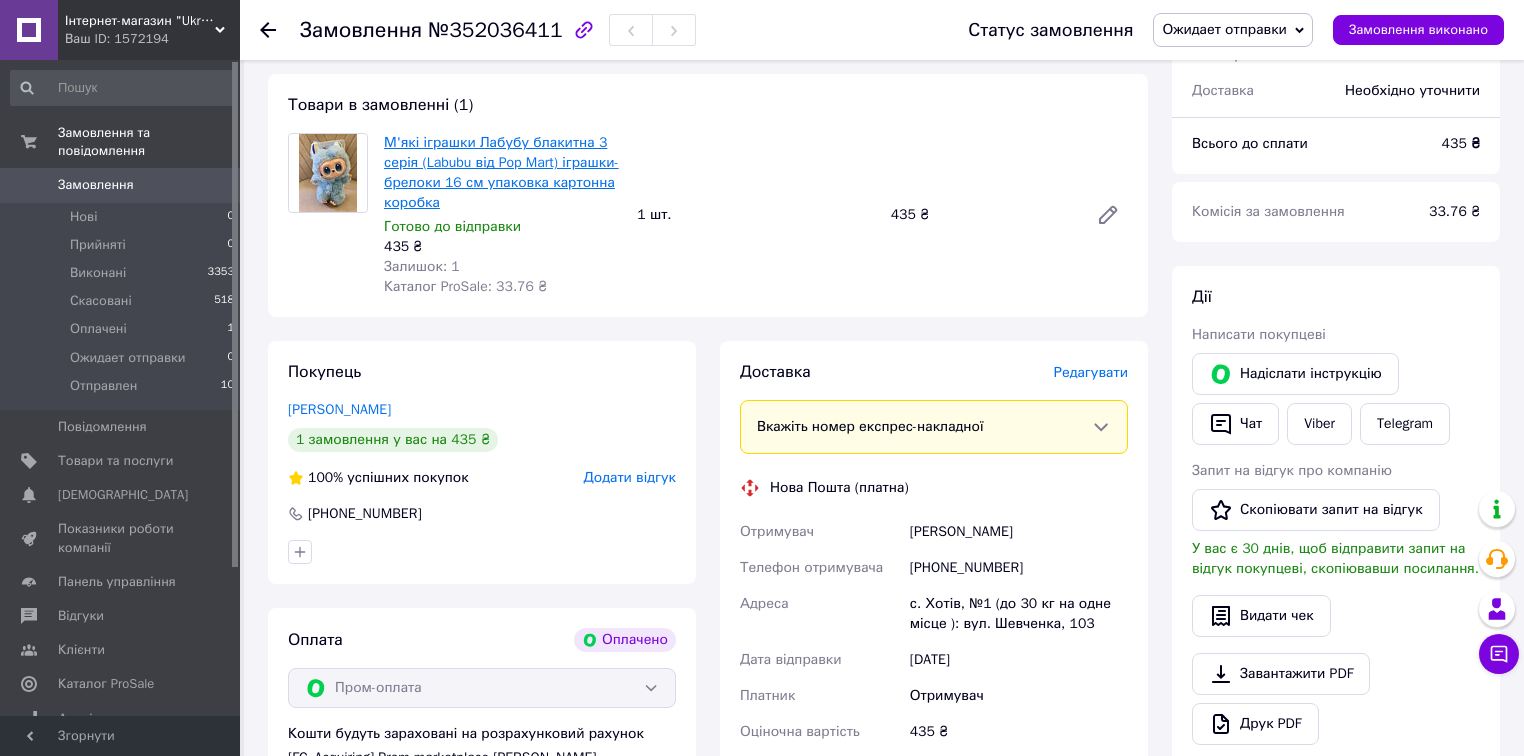 click on "М'які іграшки Лабубу блакитна 3 серія (Labubu від Pop Mart) іграшки-брелоки 16 см упаковка картонна коробка" at bounding box center (501, 172) 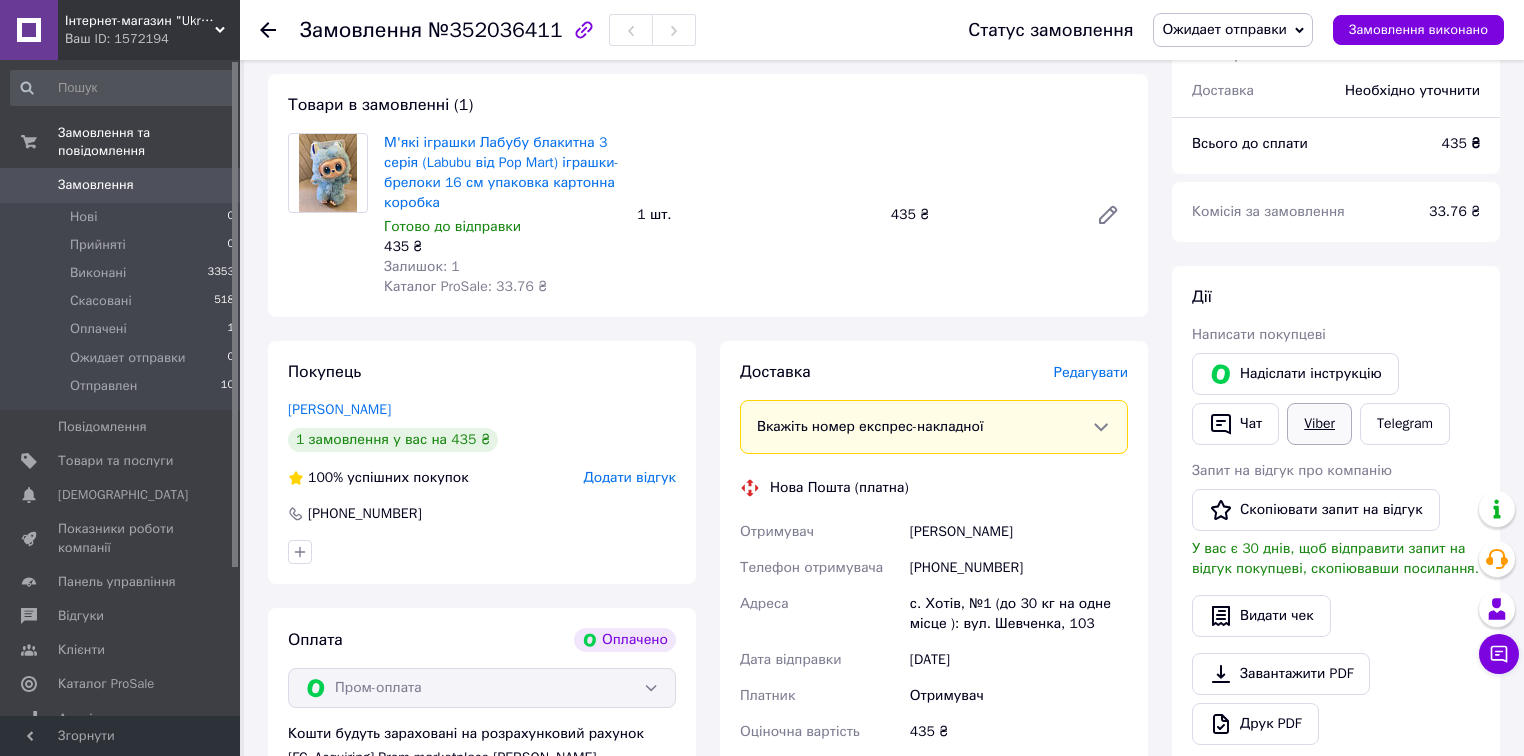 click on "Viber" at bounding box center (1319, 424) 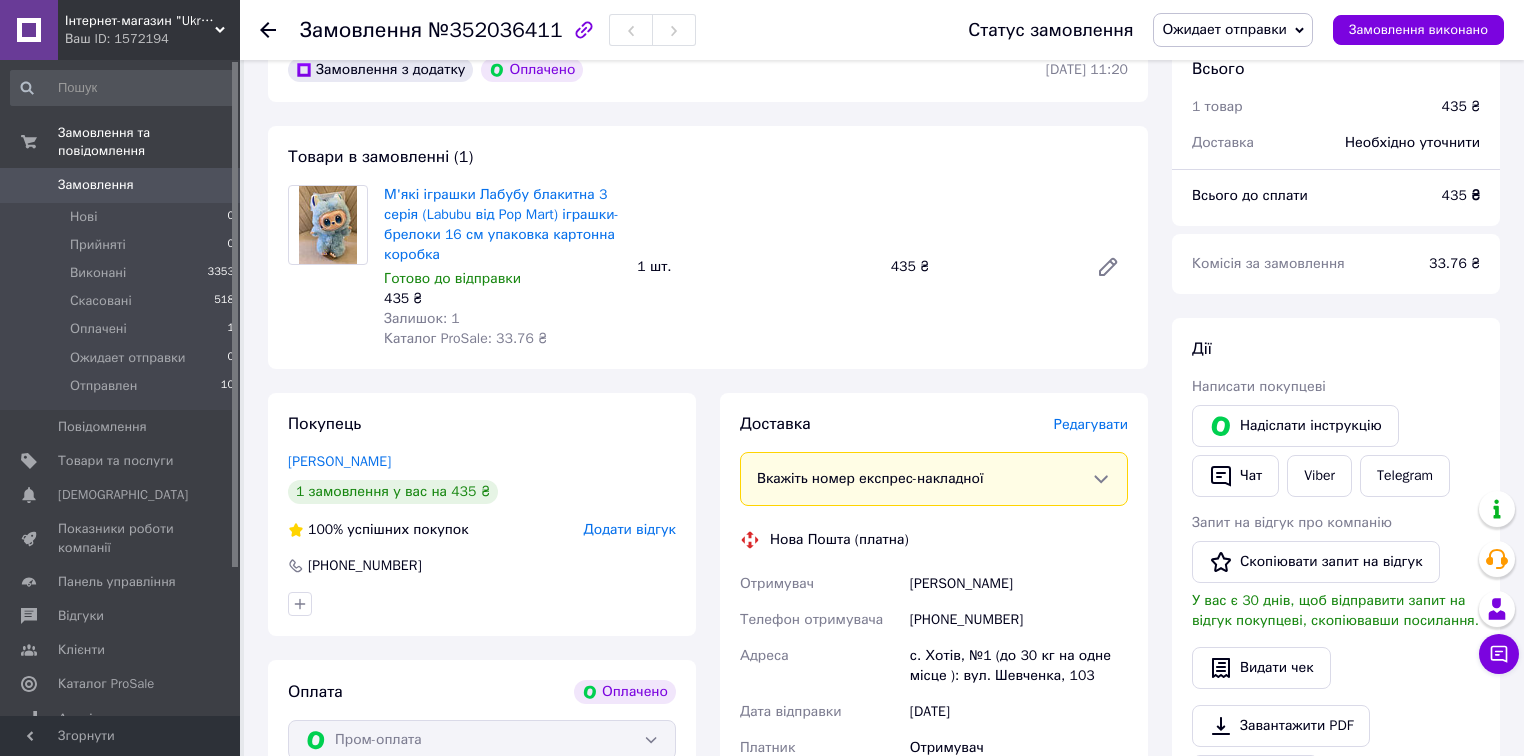 scroll, scrollTop: 80, scrollLeft: 0, axis: vertical 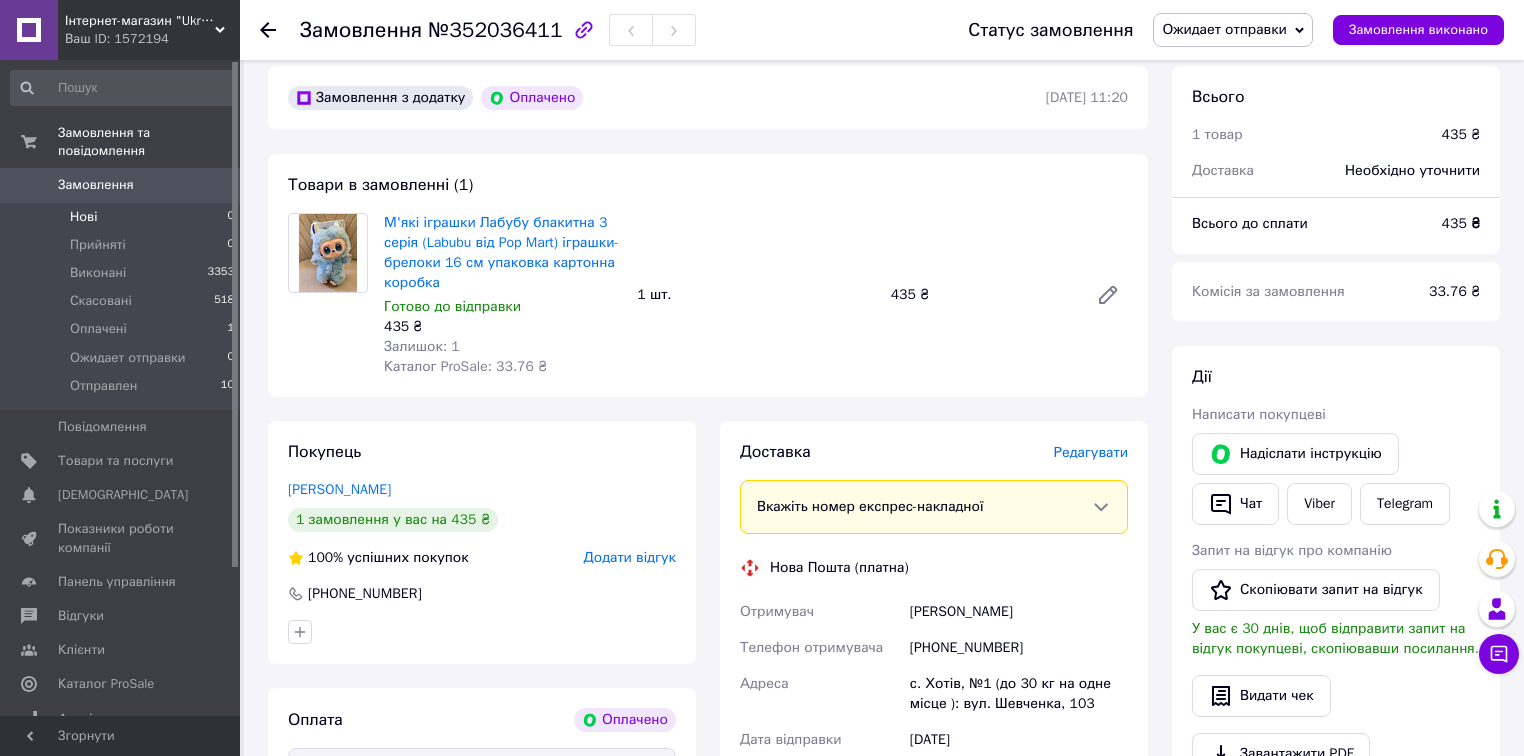 click on "Нові" at bounding box center (83, 217) 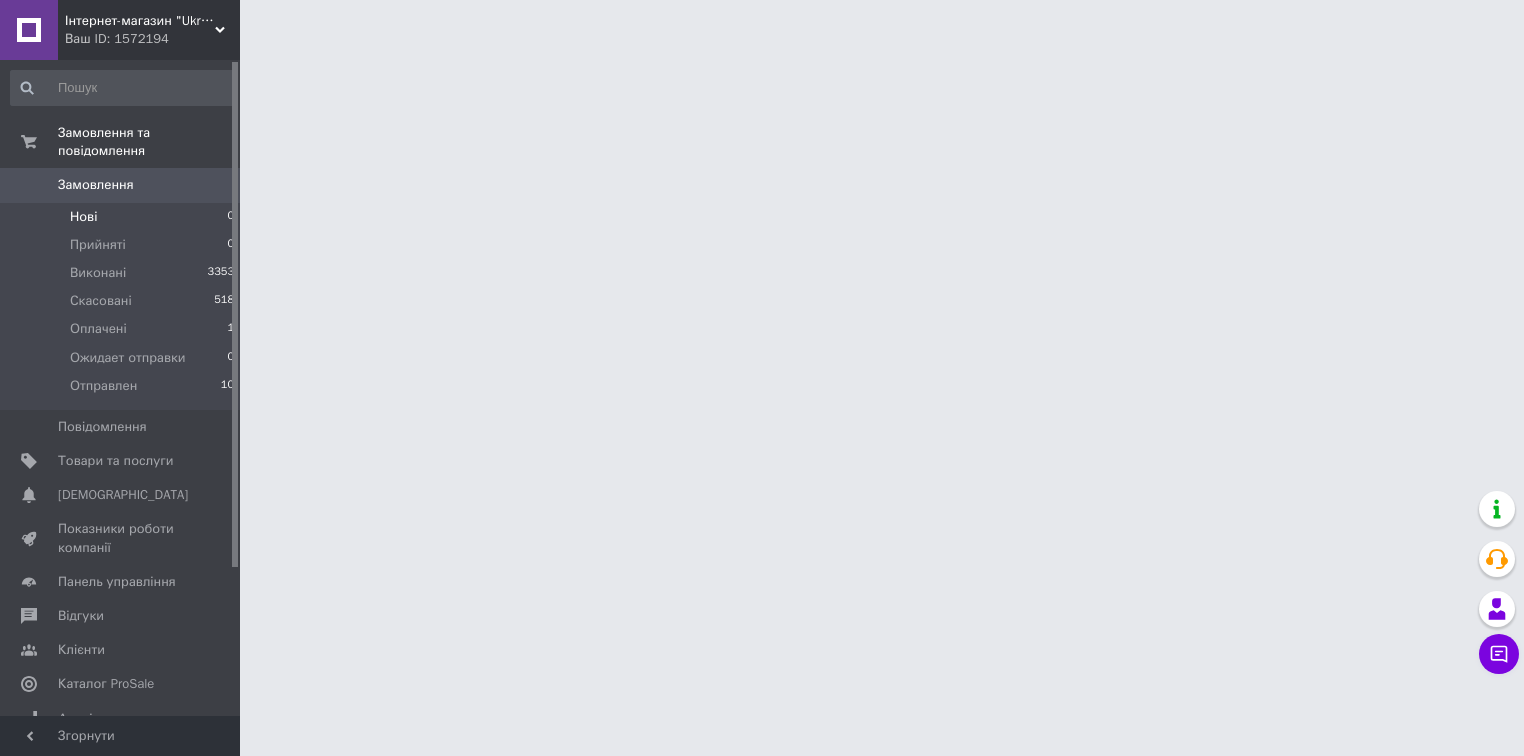 scroll, scrollTop: 0, scrollLeft: 0, axis: both 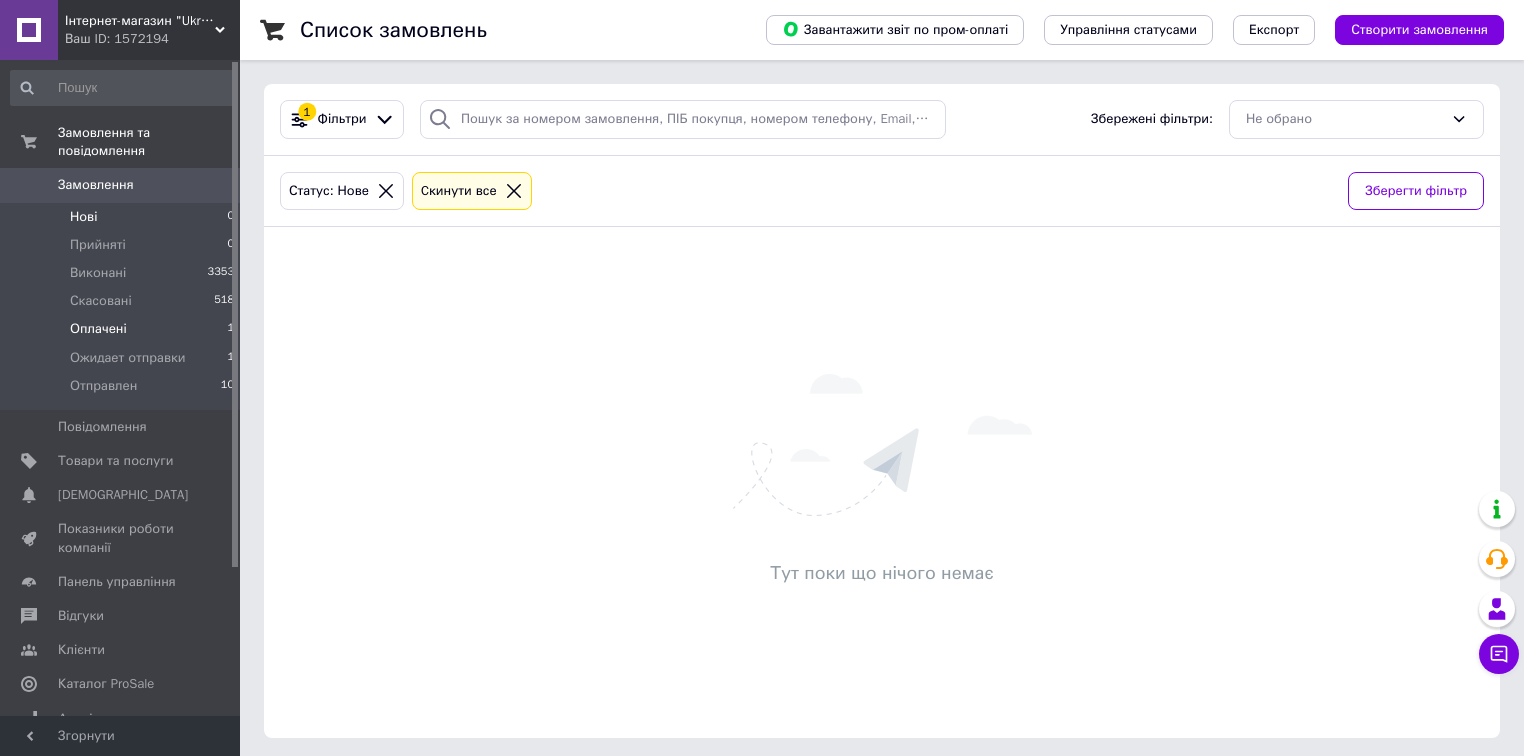 click on "Оплачені" at bounding box center [98, 329] 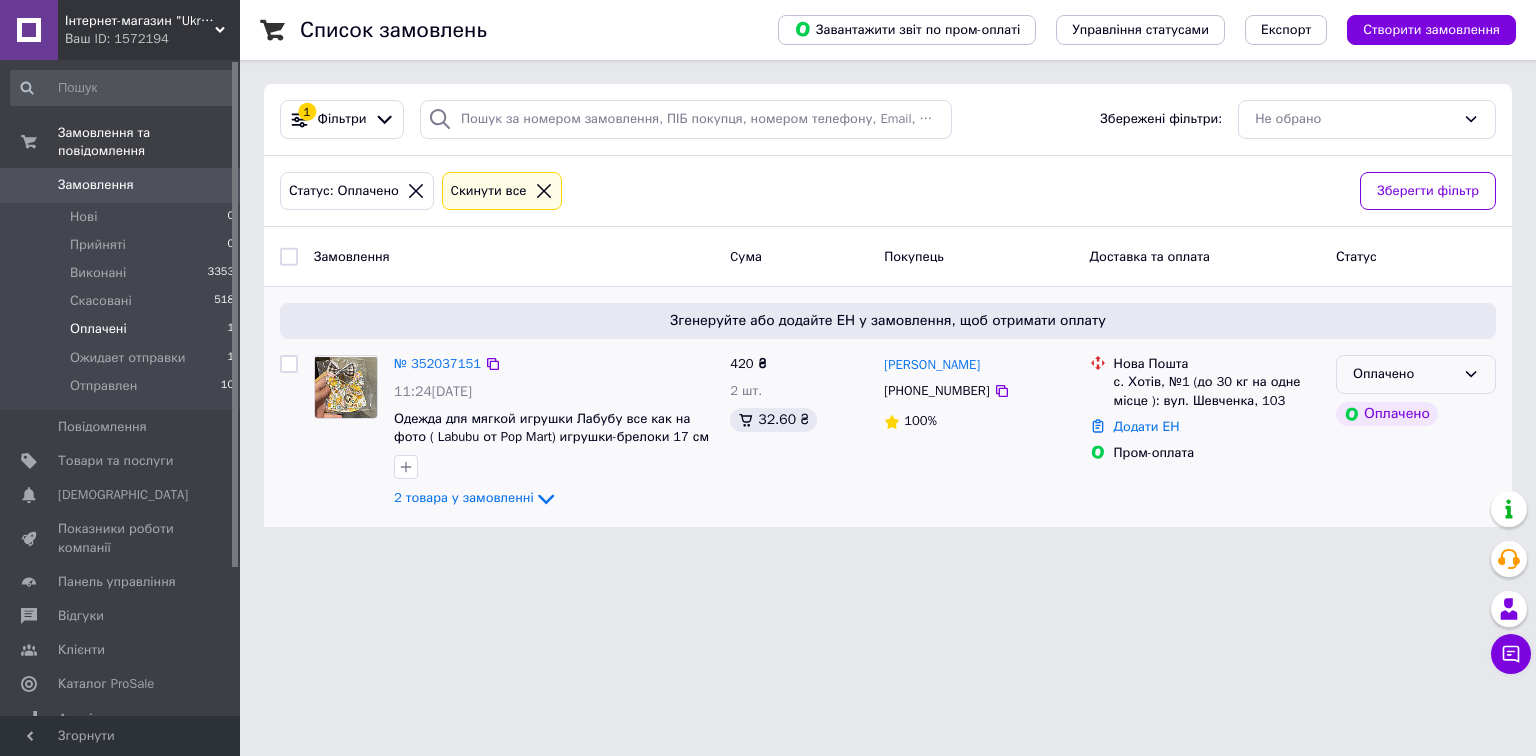 click on "Оплачено" at bounding box center (1416, 374) 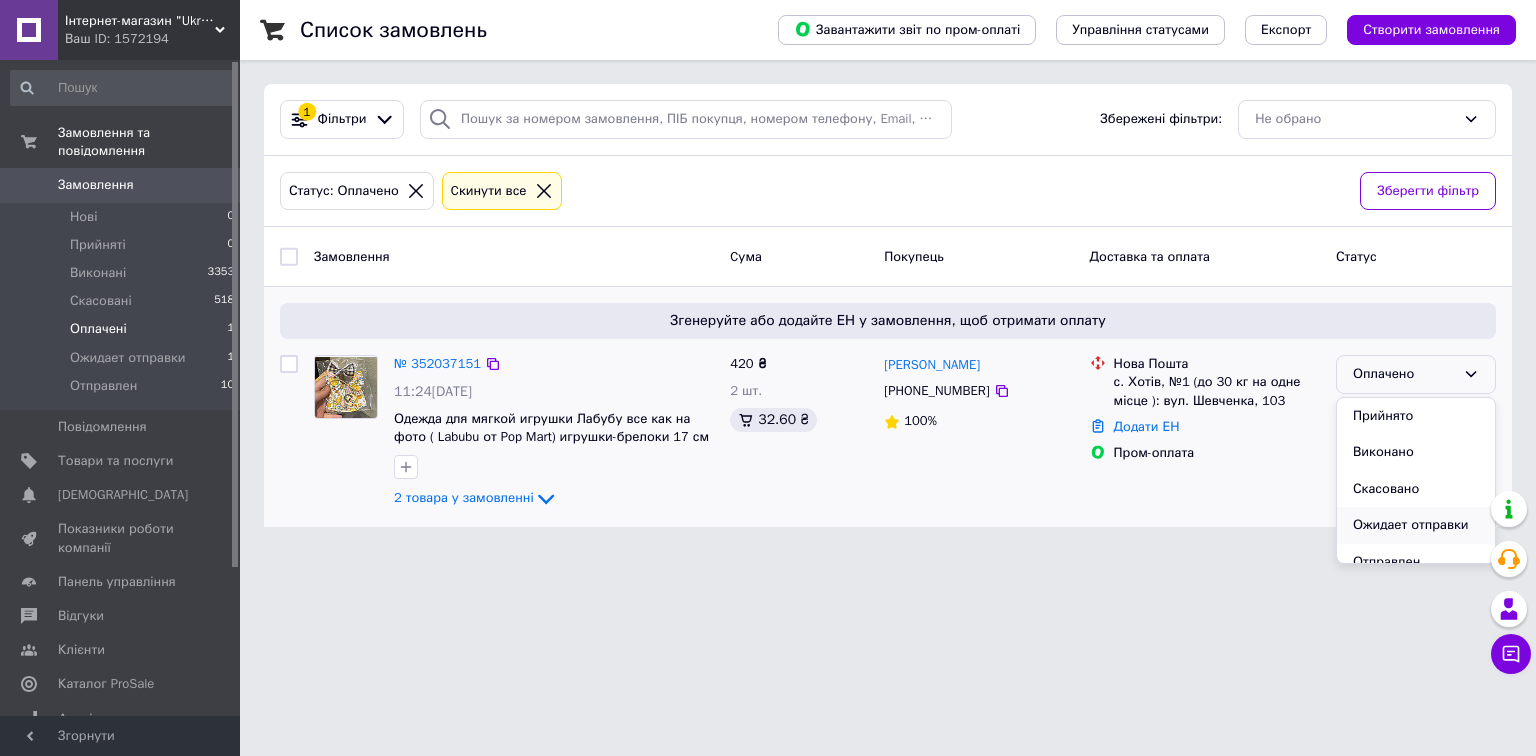 click on "Ожидает отправки" at bounding box center (1416, 525) 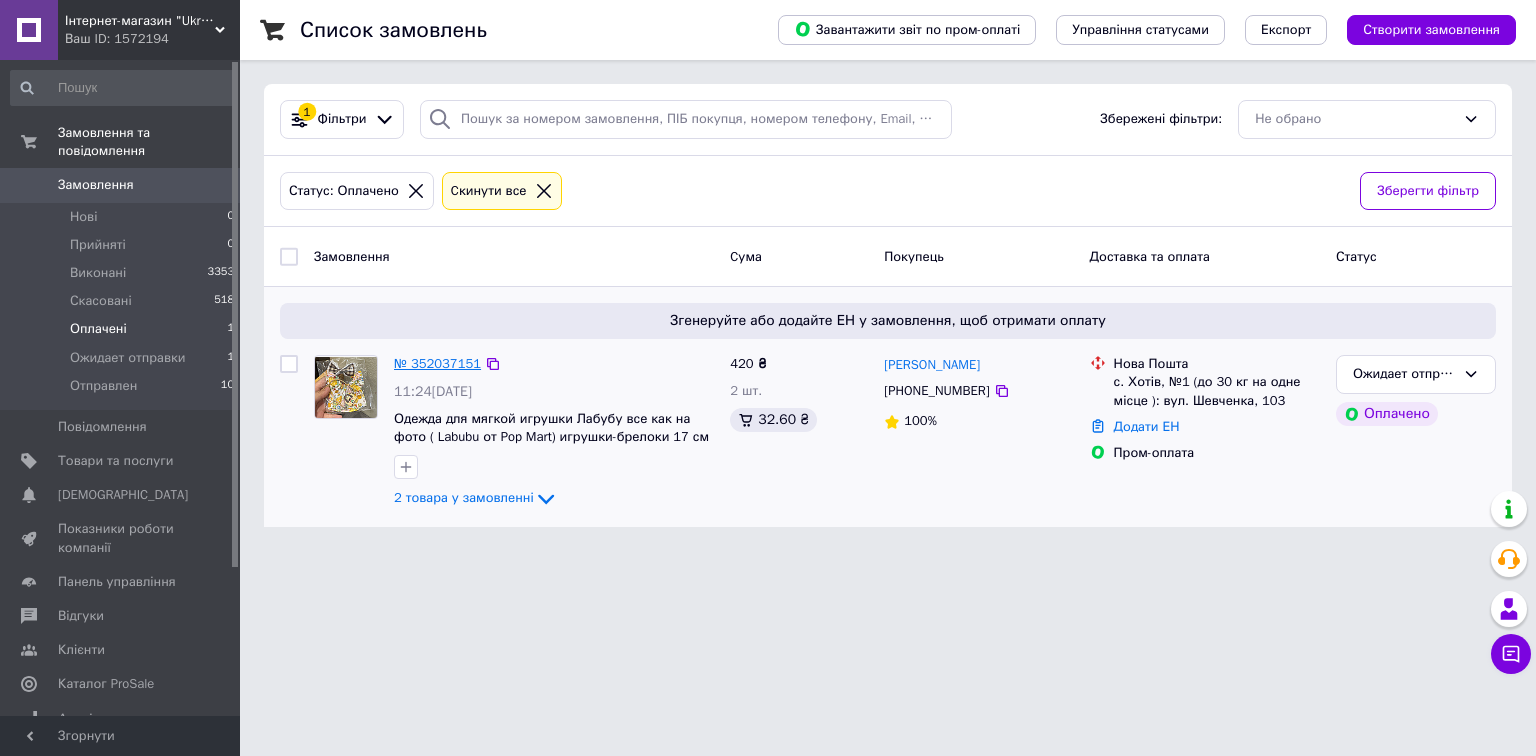 click on "№ 352037151" at bounding box center (437, 363) 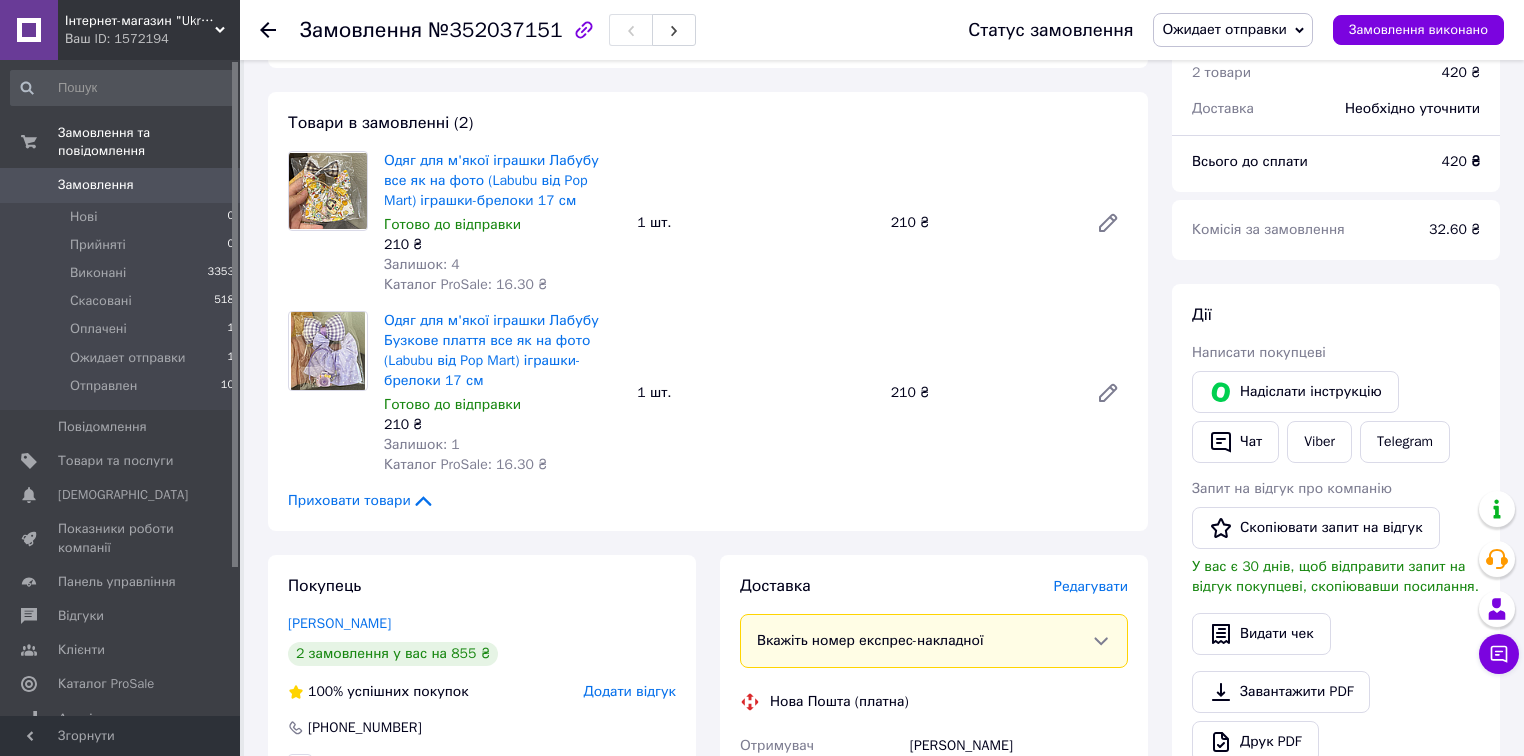 scroll, scrollTop: 400, scrollLeft: 0, axis: vertical 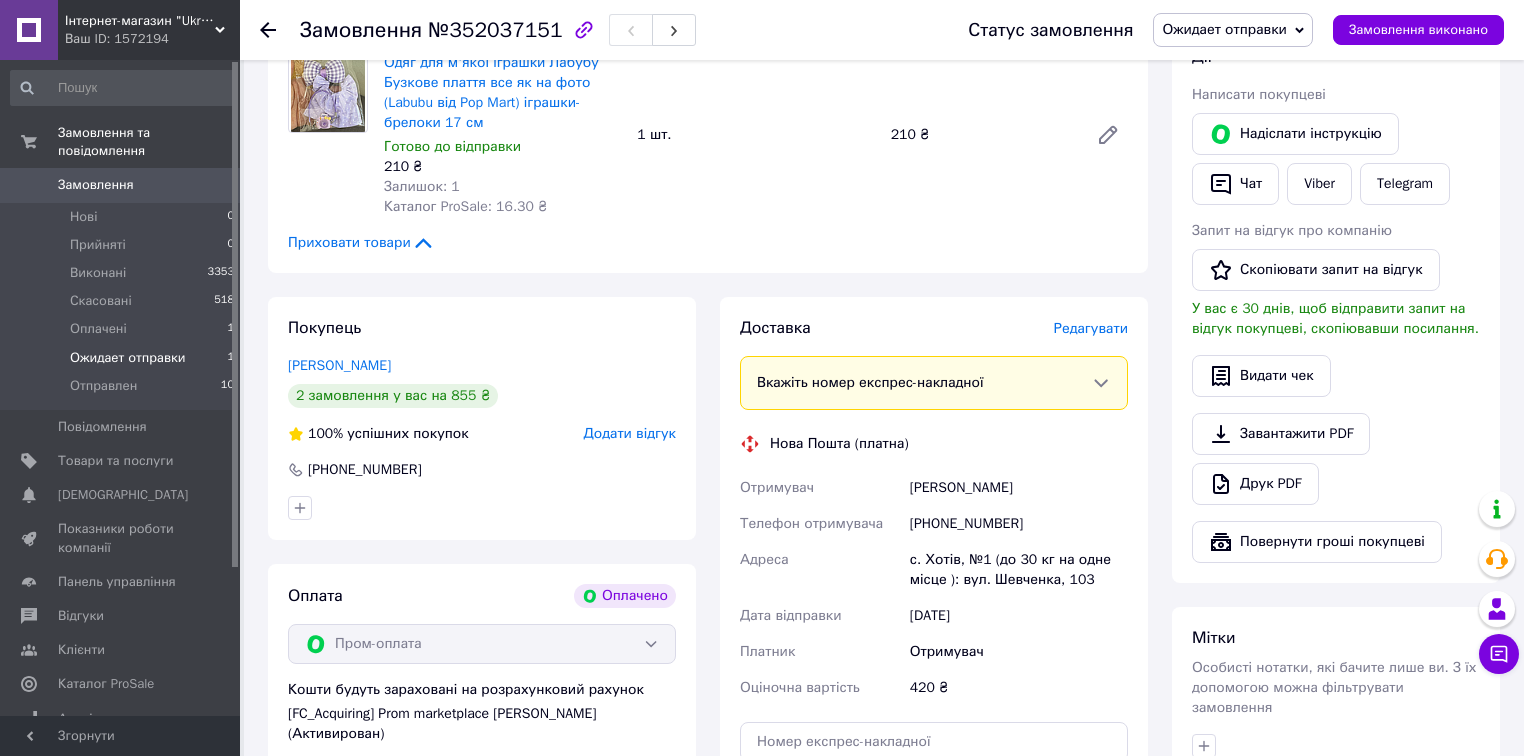 click on "Ожидает отправки" at bounding box center (128, 358) 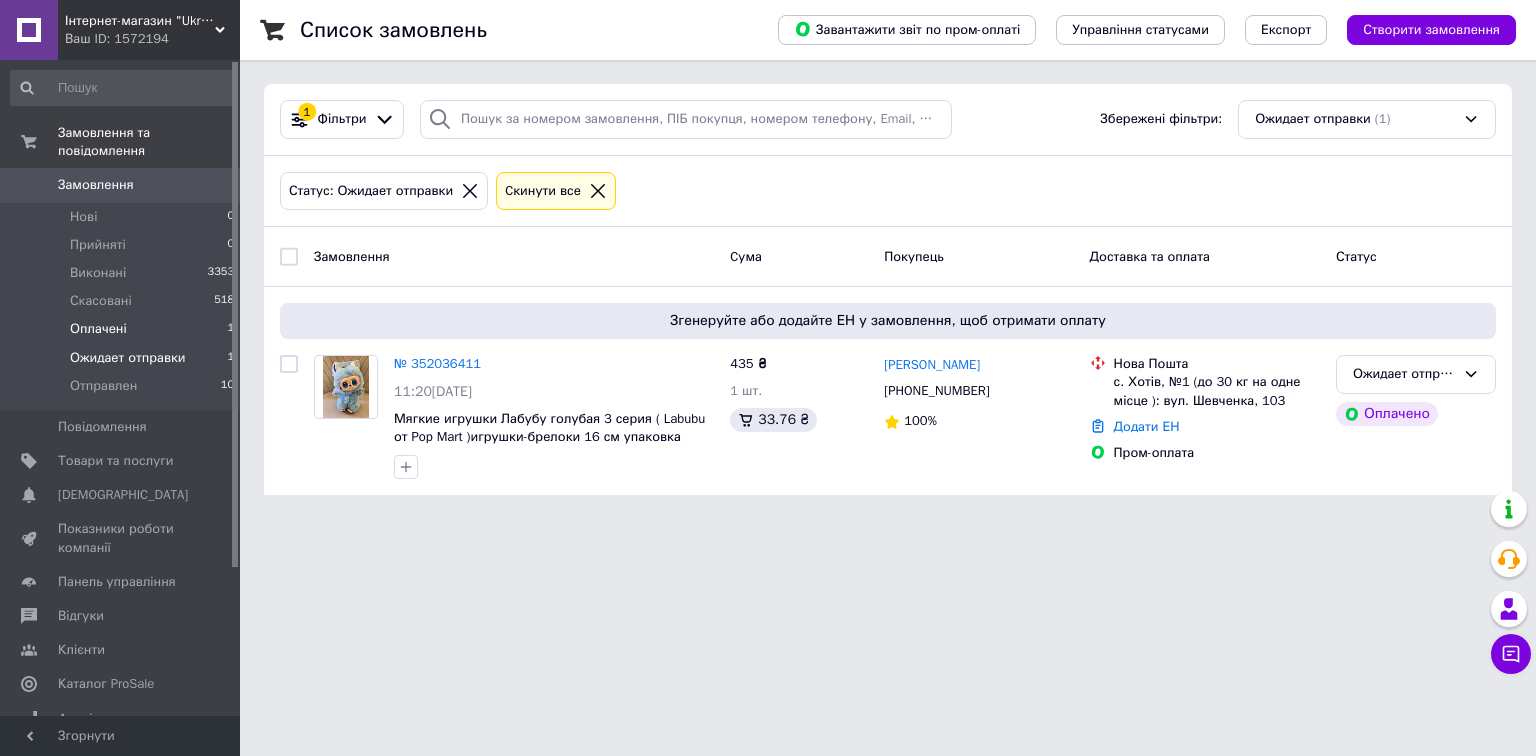 click on "Оплачені" at bounding box center [98, 329] 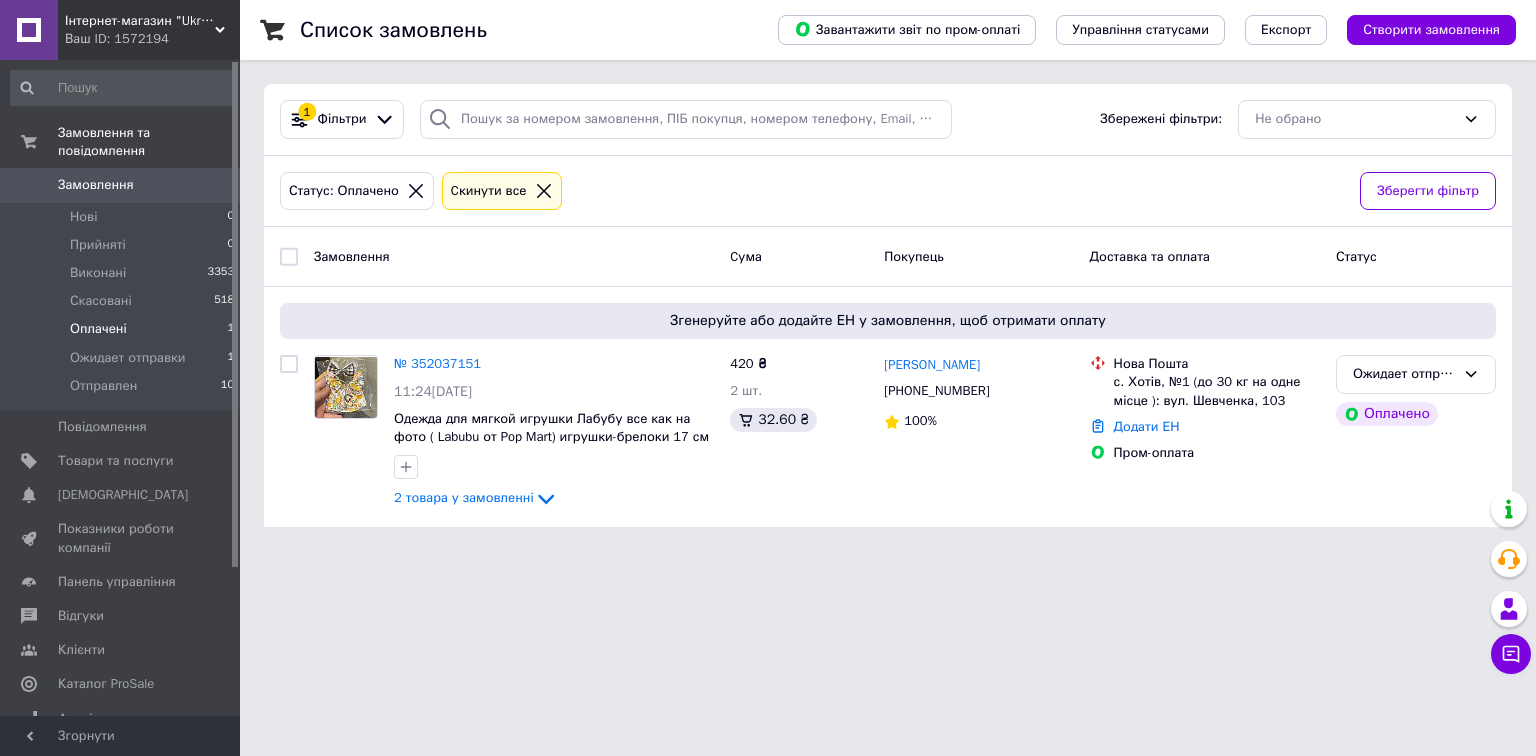 click on "Інтернет-магазин "Ukrbaotoys" Ваш ID: 1572194 Сайт Інтернет-магазин "Ukrbaotoys" Кабінет покупця Перевірити стан системи Сторінка на порталі Довідка Вийти Замовлення та повідомлення Замовлення 0 Нові 0 Прийняті 0 Виконані 3353 Скасовані 518 Оплачені 1 Ожидает отправки 1 Отправлен 10 Повідомлення 0 Товари та послуги Сповіщення 0 0 Показники роботи компанії Панель управління Відгуки Клієнти Каталог ProSale Аналітика Управління сайтом Гаманець компанії Маркет Налаштування Тарифи та рахунки Prom топ Згорнути
Експорт 1" at bounding box center (768, 275) 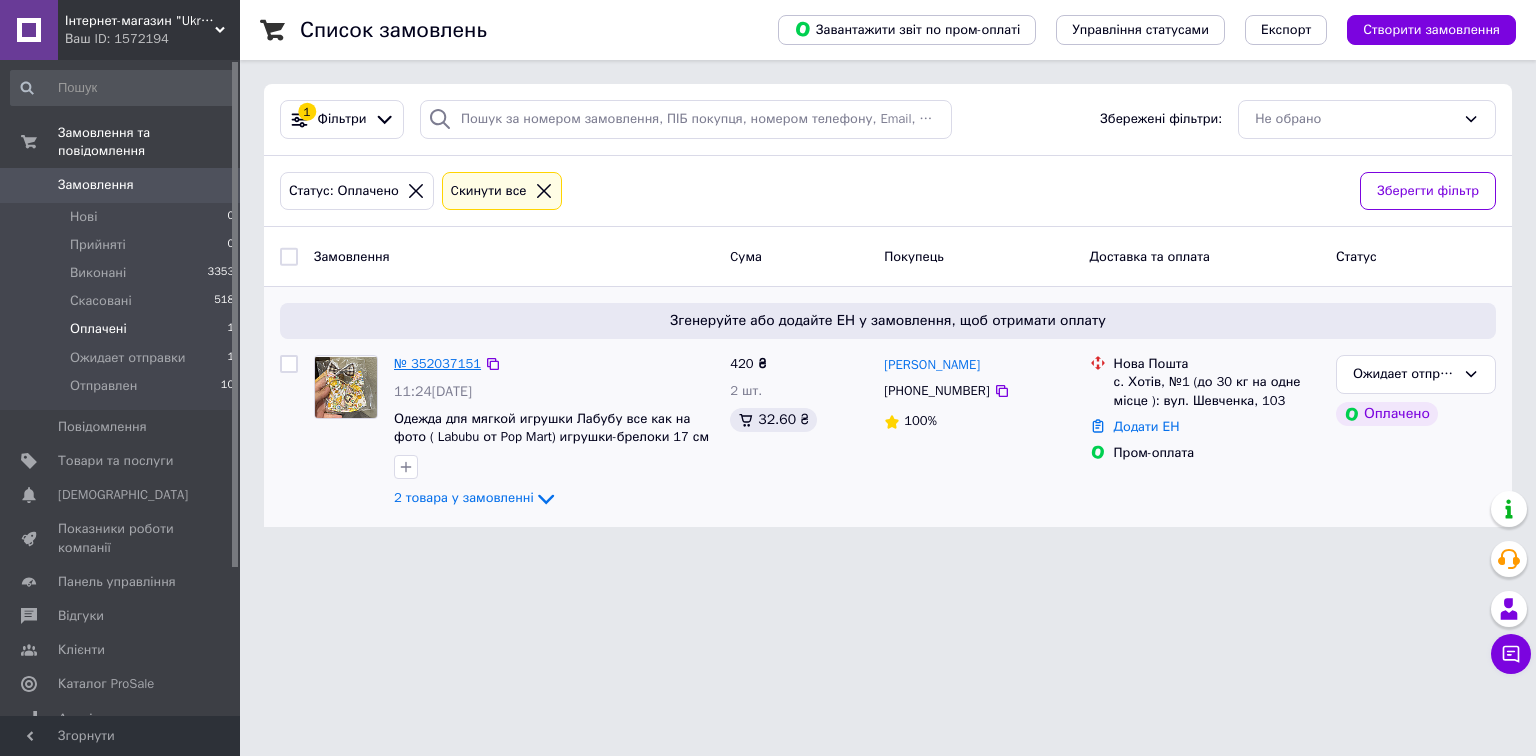 click on "№ 352037151" at bounding box center [437, 363] 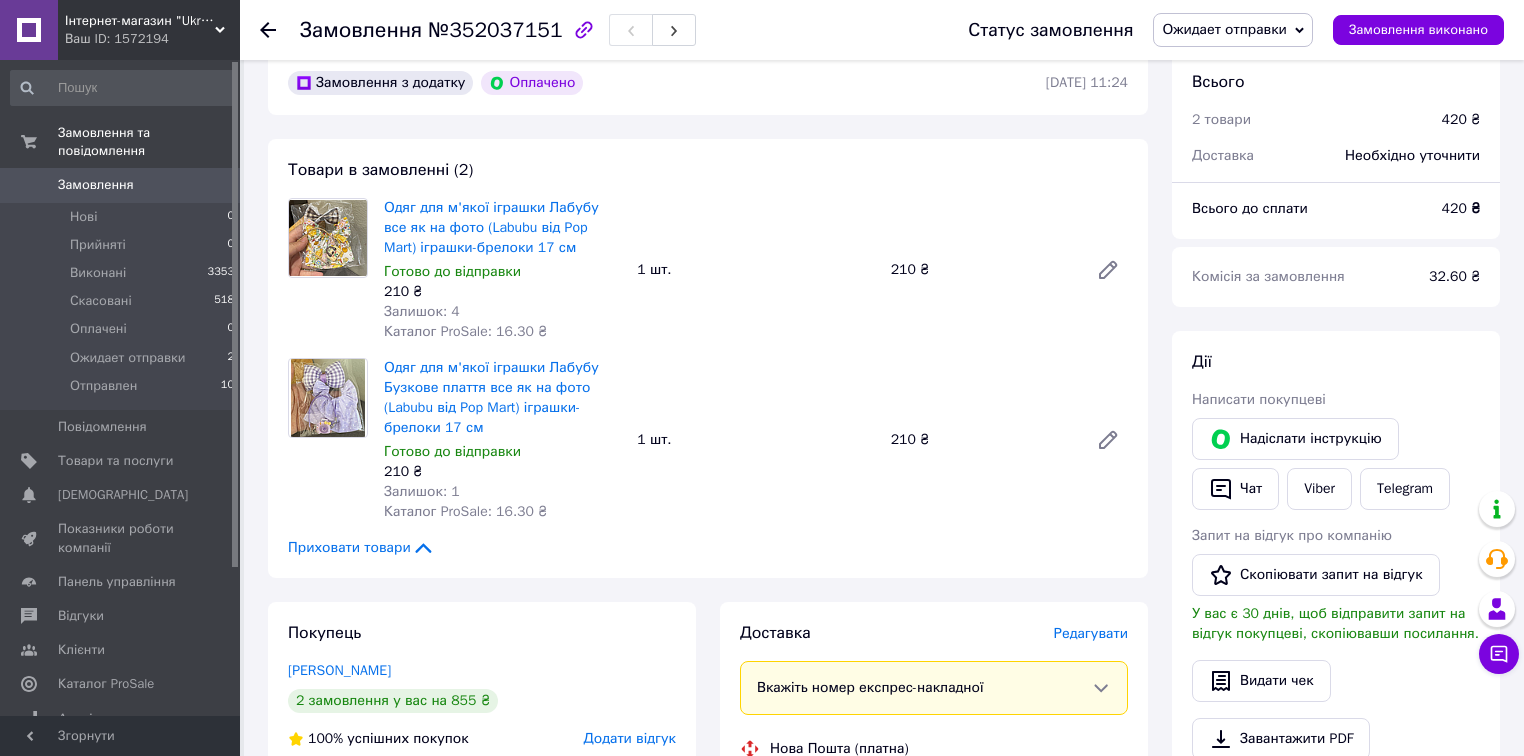 scroll, scrollTop: 0, scrollLeft: 0, axis: both 